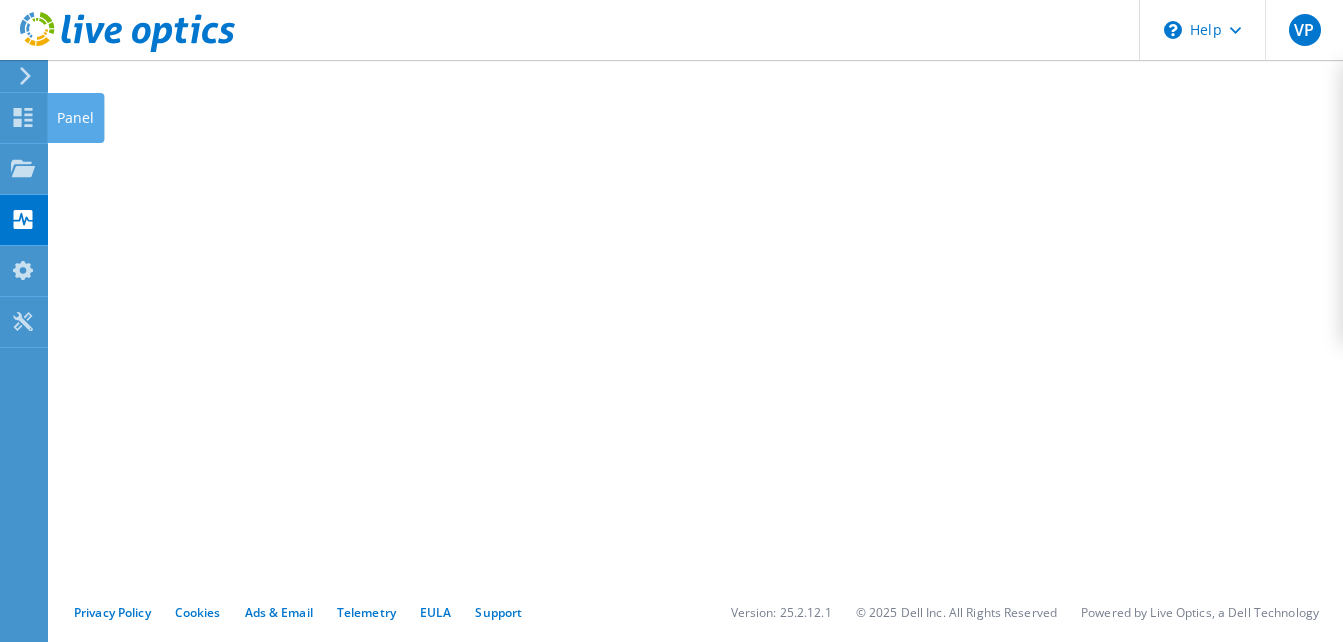 scroll, scrollTop: 0, scrollLeft: 0, axis: both 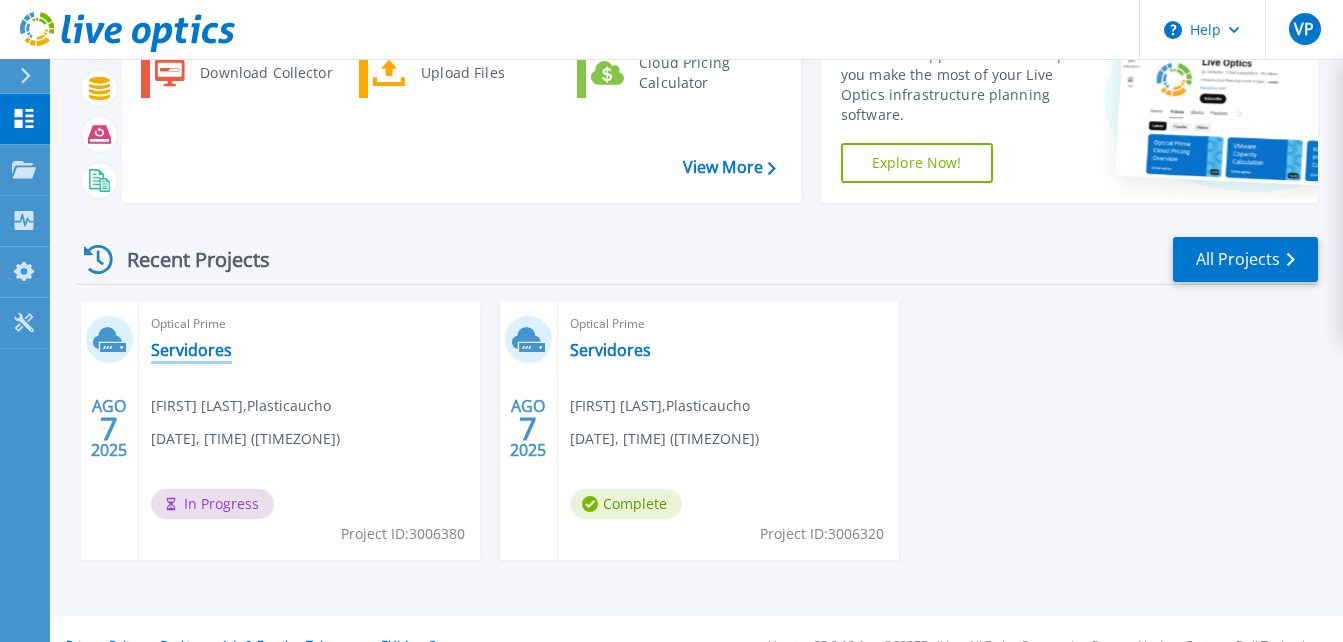 click on "Servidores" at bounding box center [191, 350] 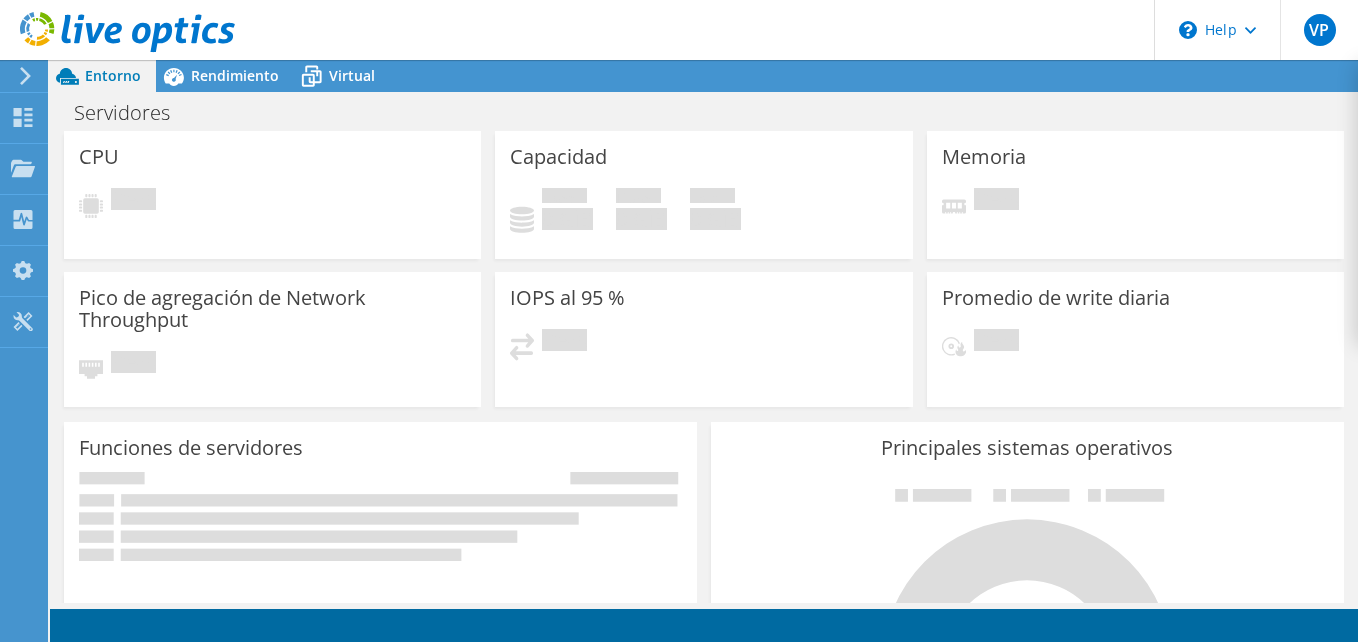 scroll, scrollTop: 0, scrollLeft: 0, axis: both 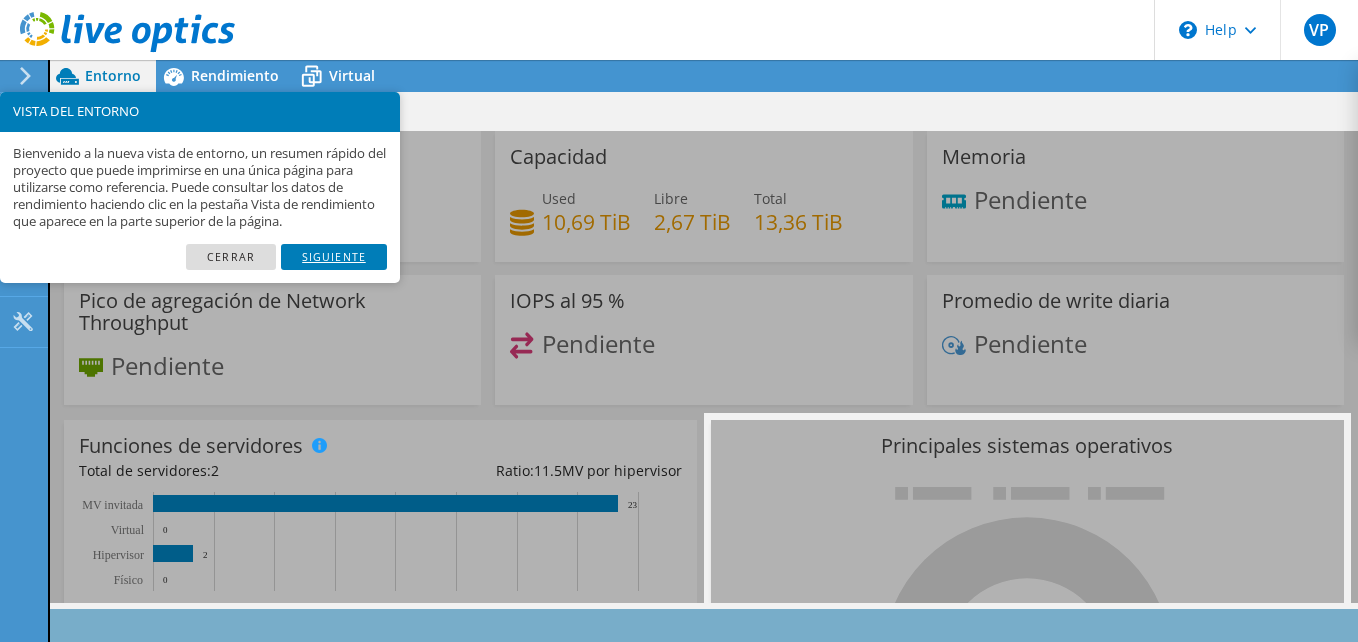 click on "Siguiente" at bounding box center [334, 257] 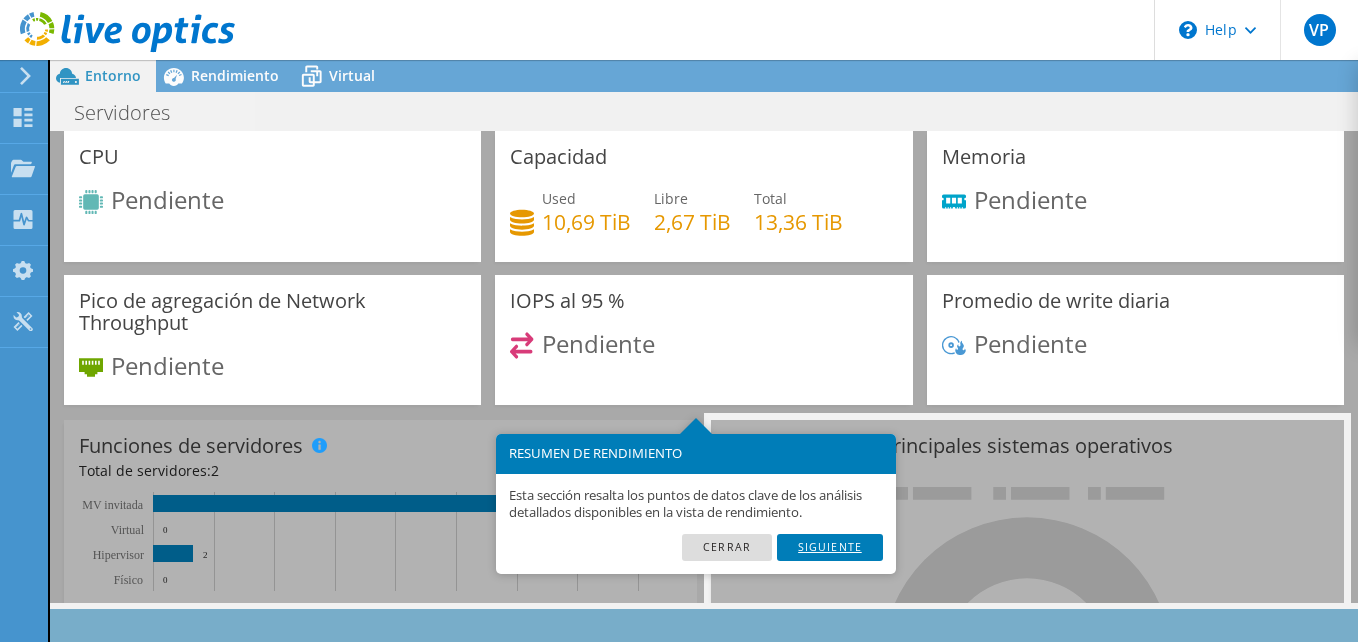click on "Siguiente" at bounding box center (830, 547) 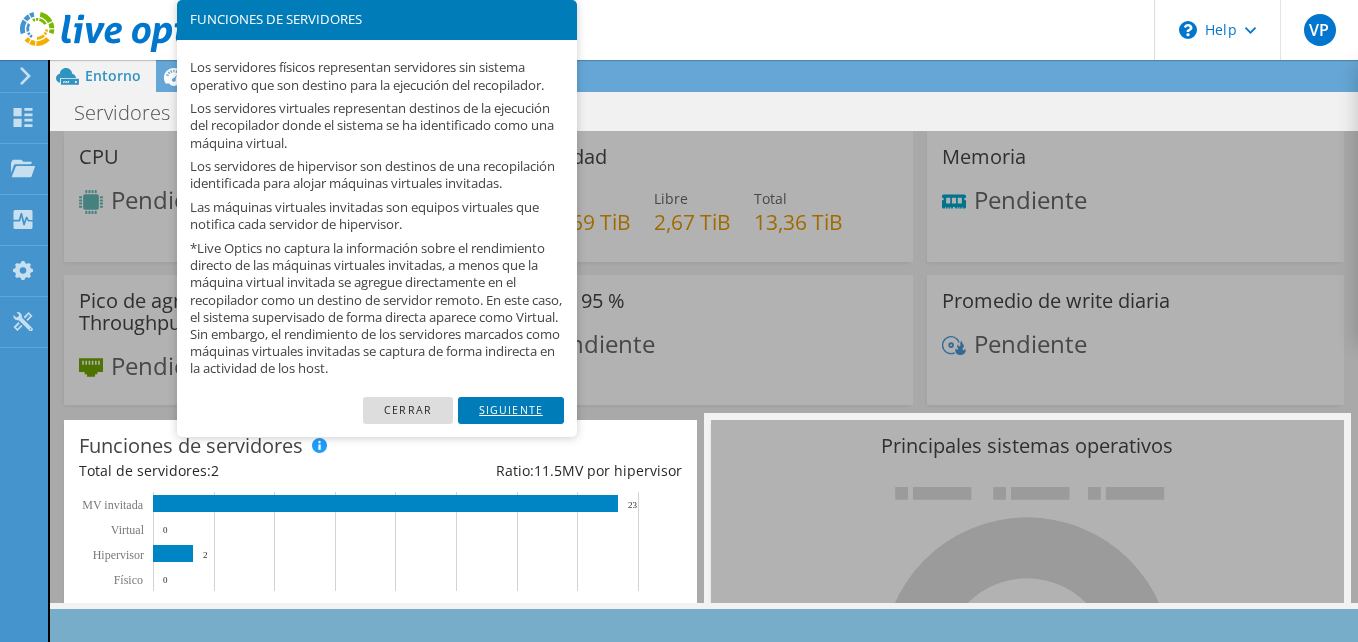 click on "Siguiente" at bounding box center (511, 410) 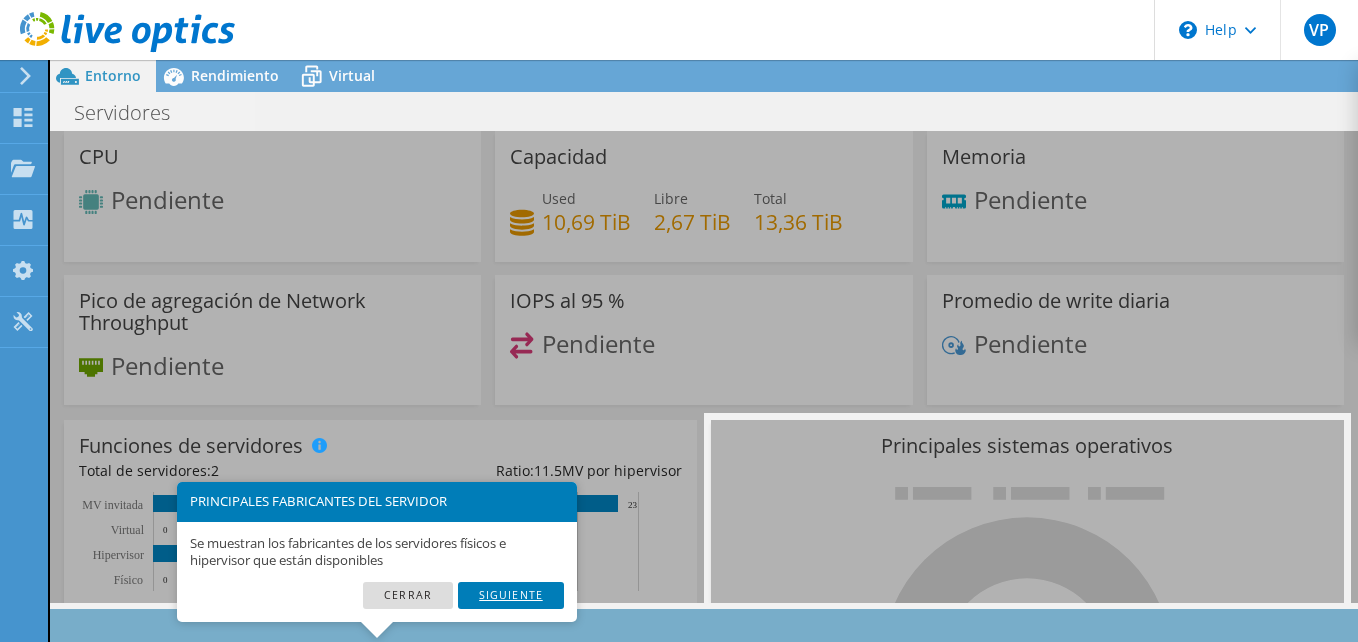 click on "Siguiente" at bounding box center (511, 595) 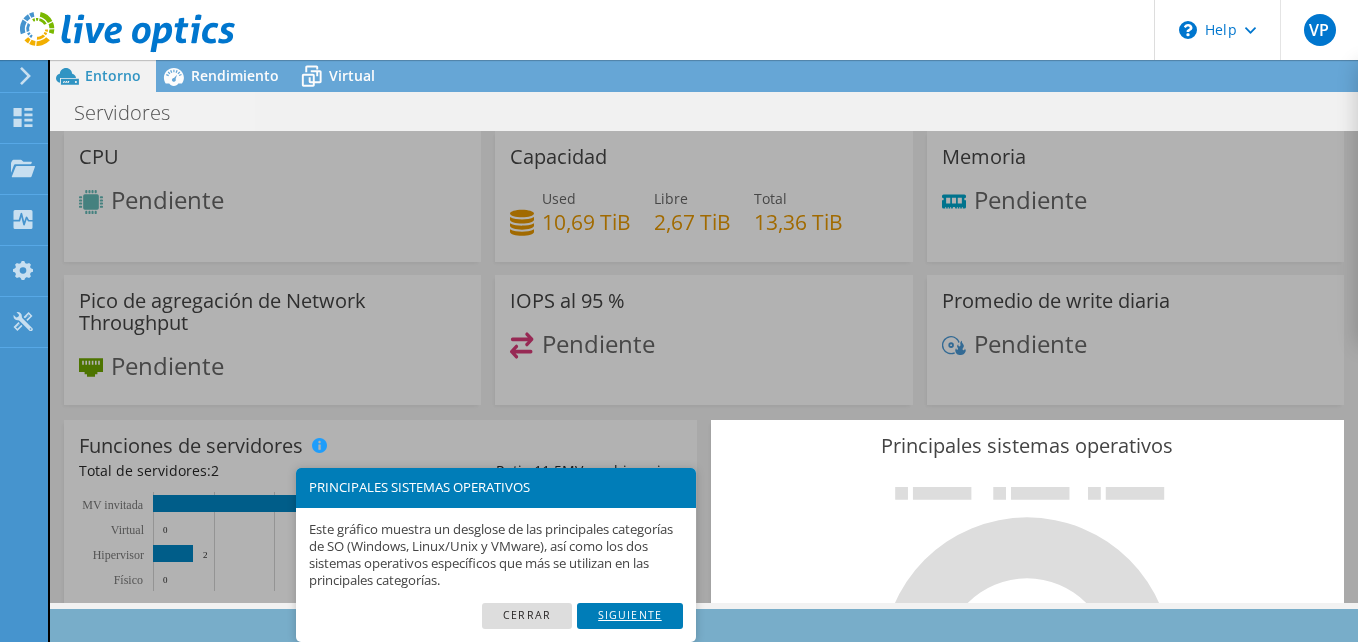 click on "Siguiente" at bounding box center (630, 616) 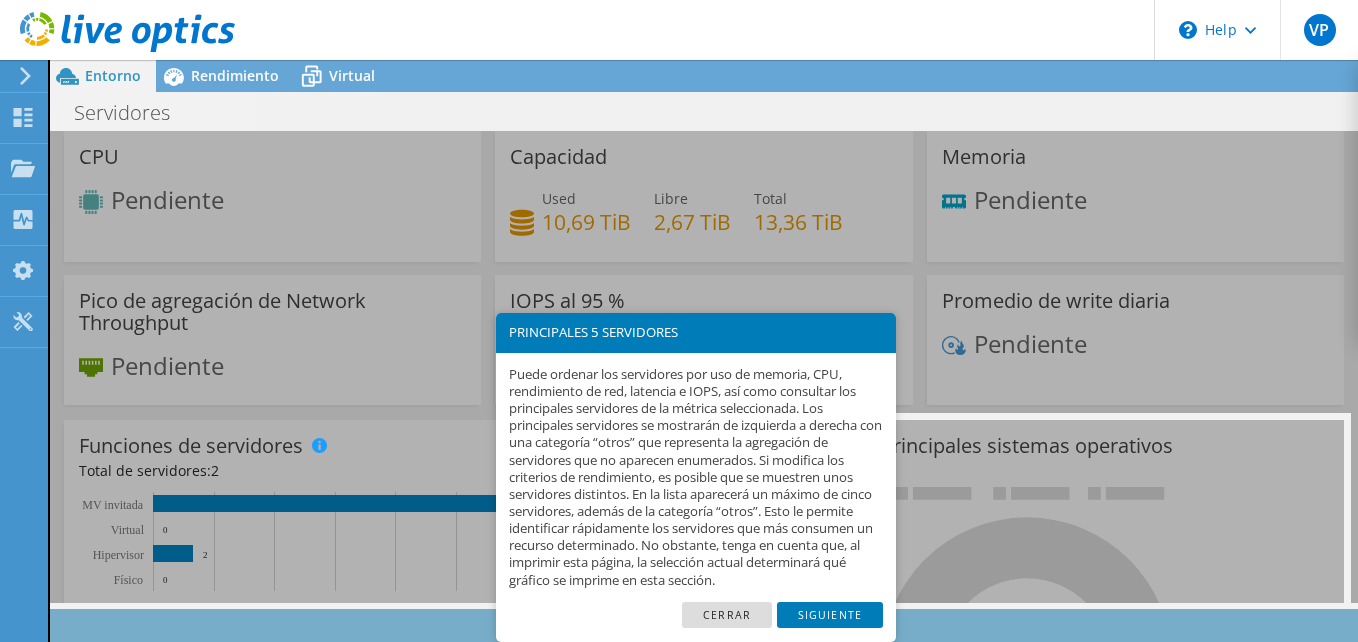scroll, scrollTop: 377, scrollLeft: 0, axis: vertical 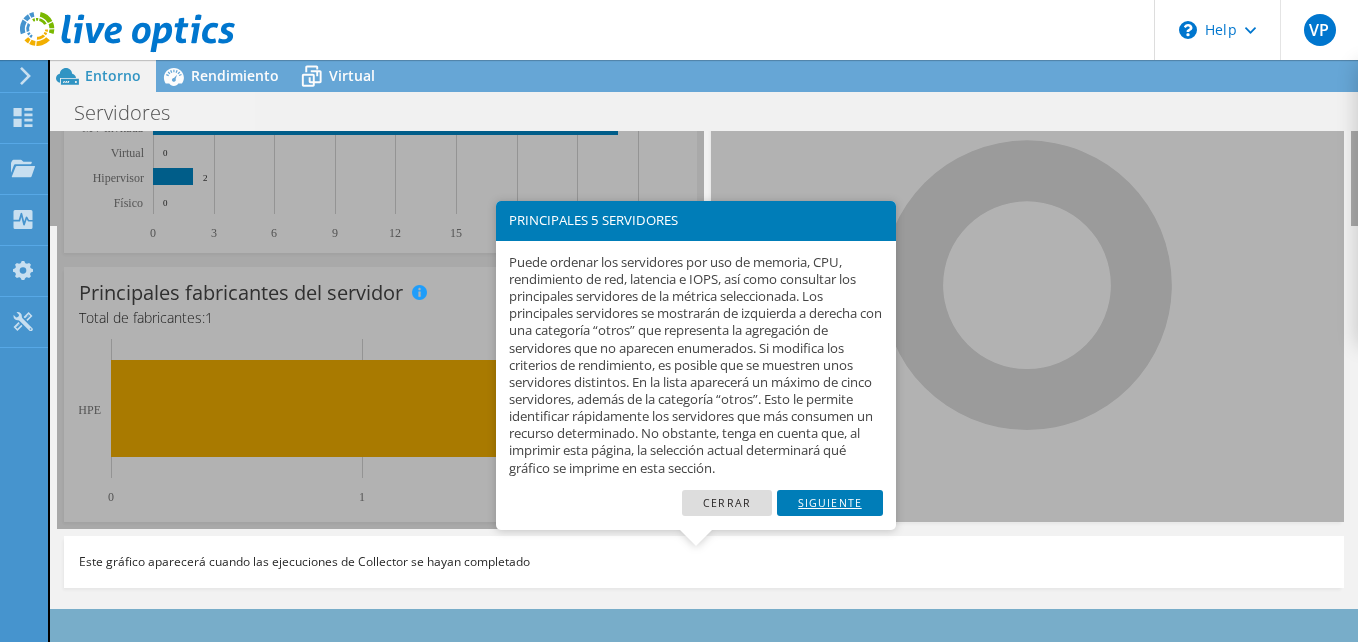 click on "Siguiente" at bounding box center (830, 503) 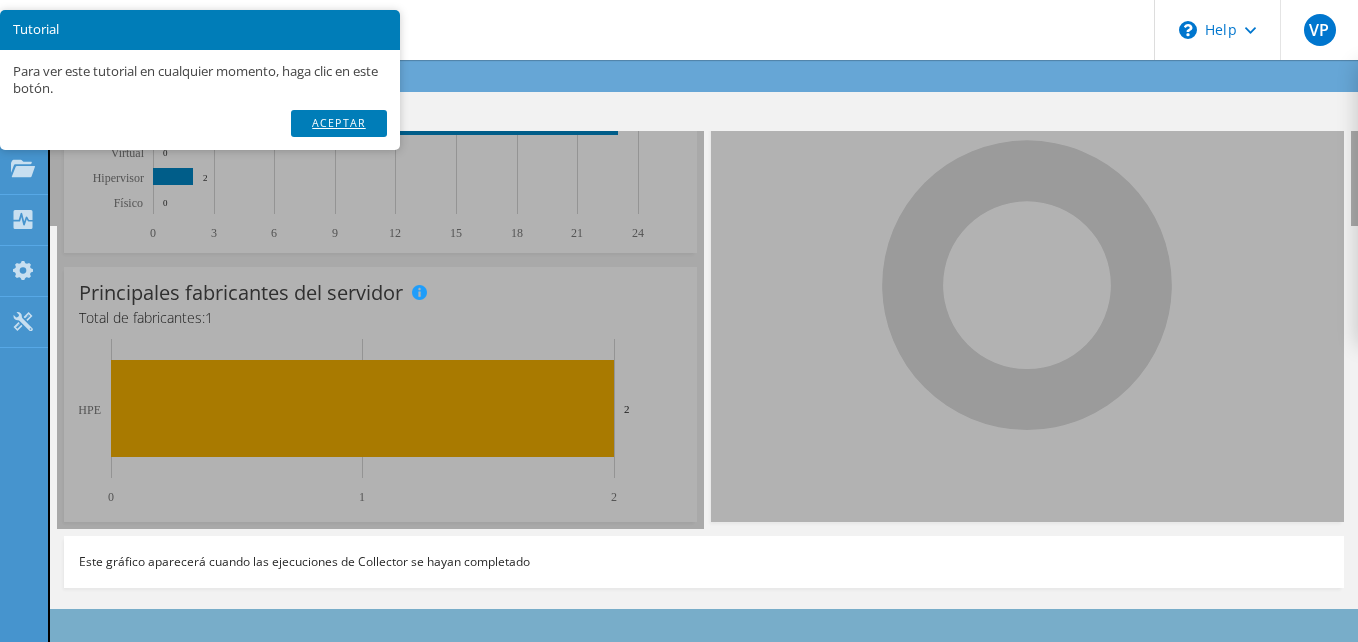 click on "Aceptar" at bounding box center [339, 123] 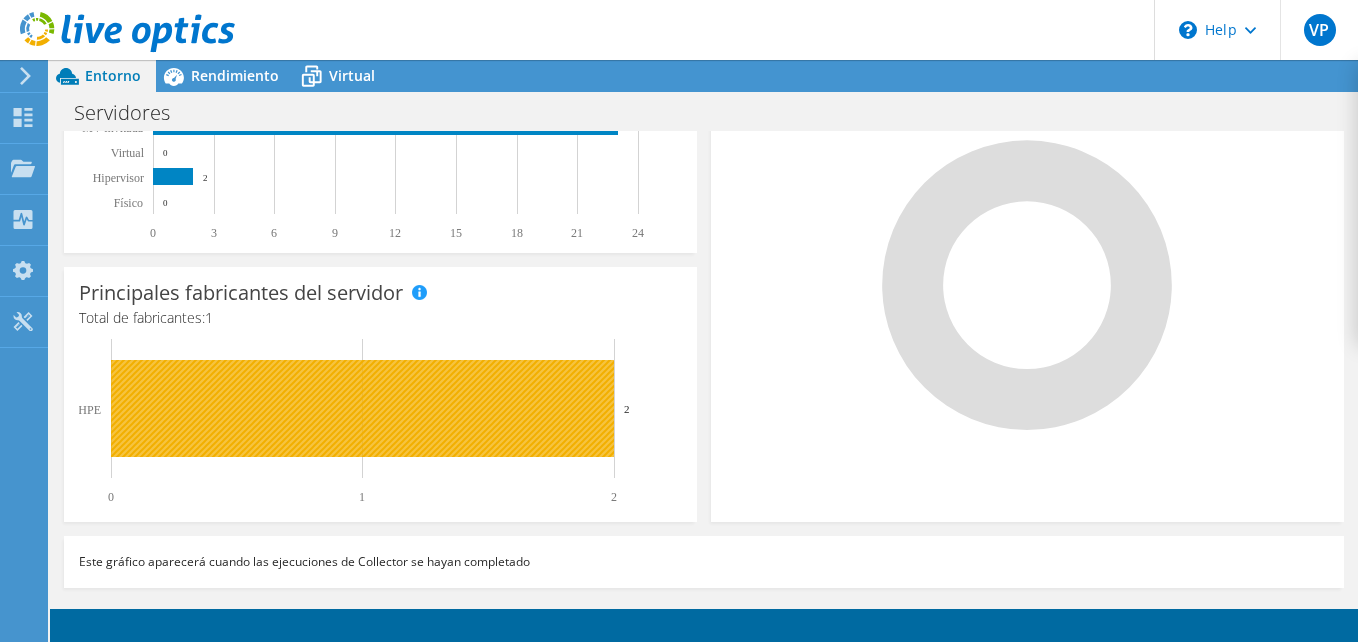 click 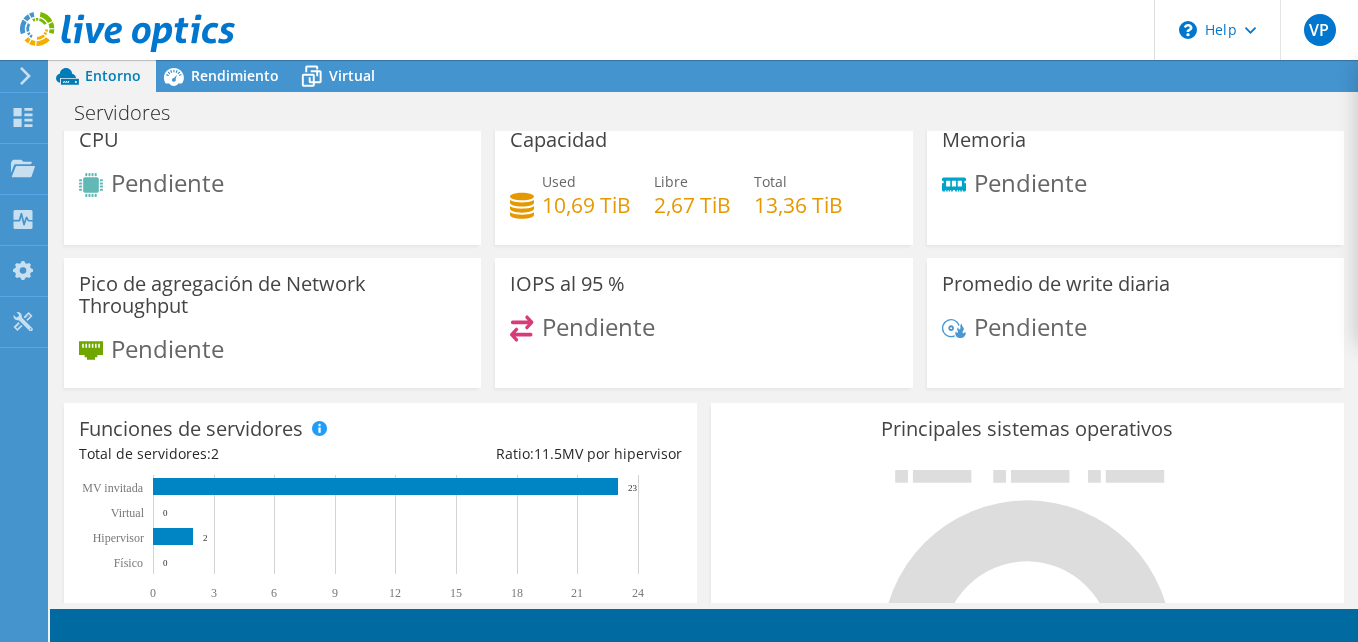 scroll, scrollTop: 0, scrollLeft: 0, axis: both 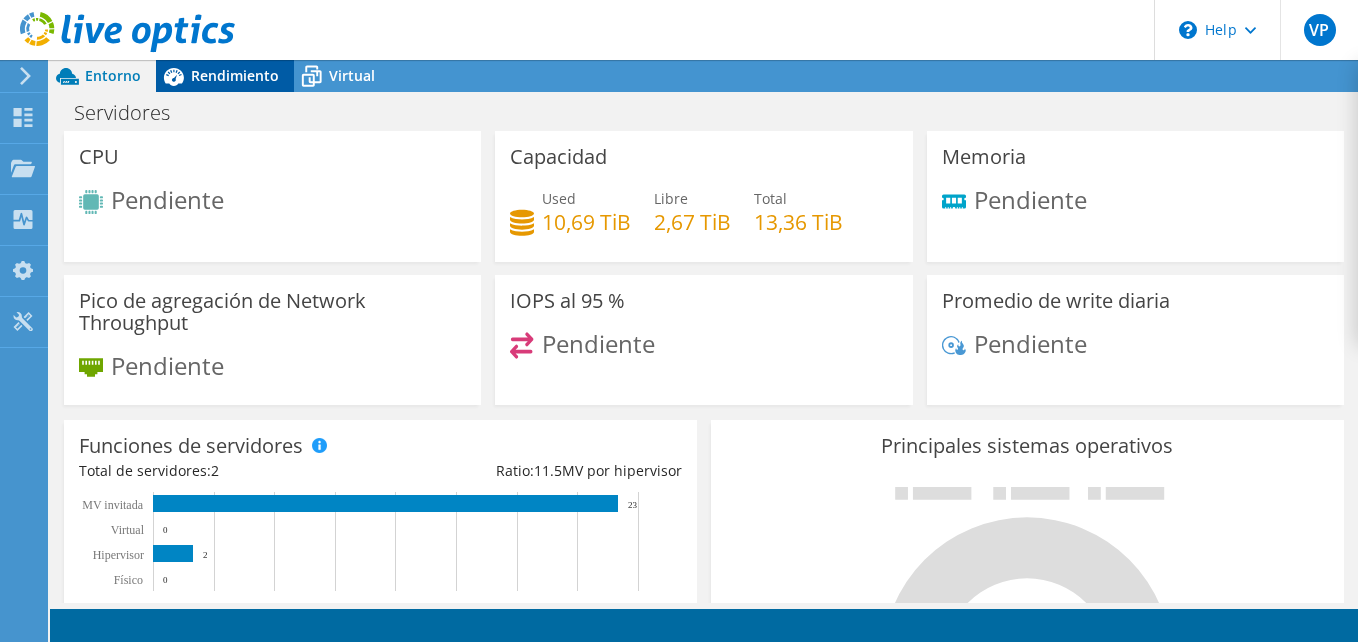 click on "Rendimiento" at bounding box center (235, 75) 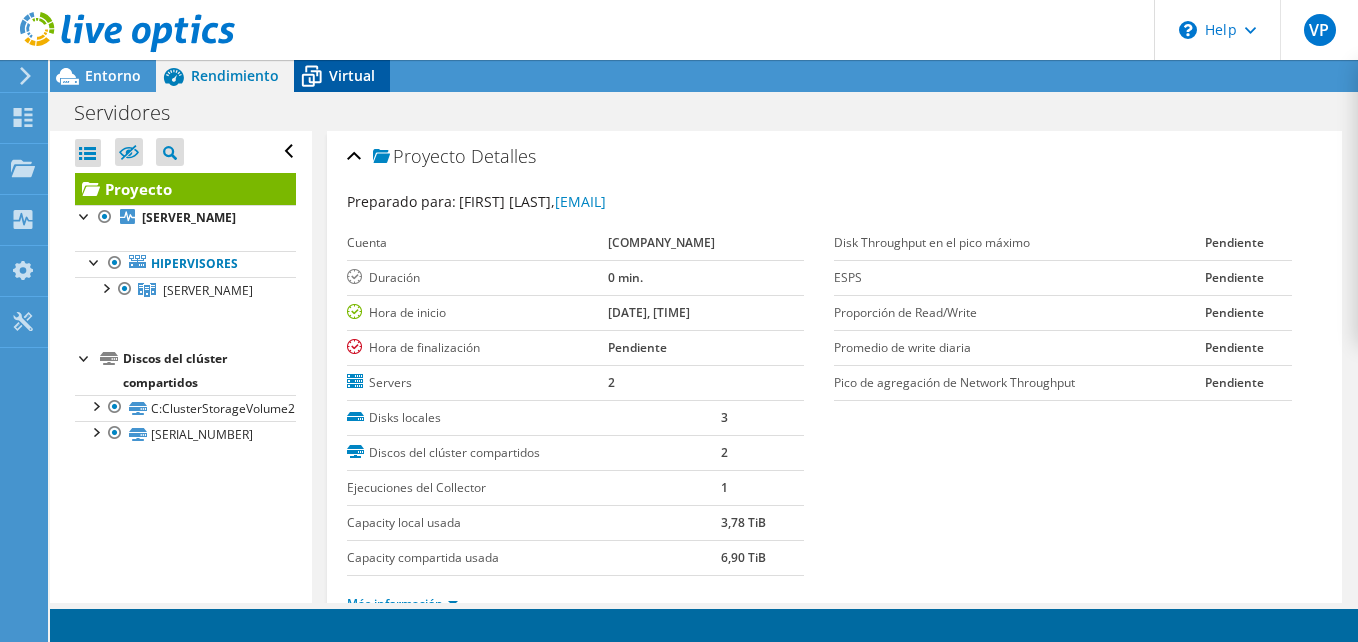 click on "Virtual" at bounding box center (352, 75) 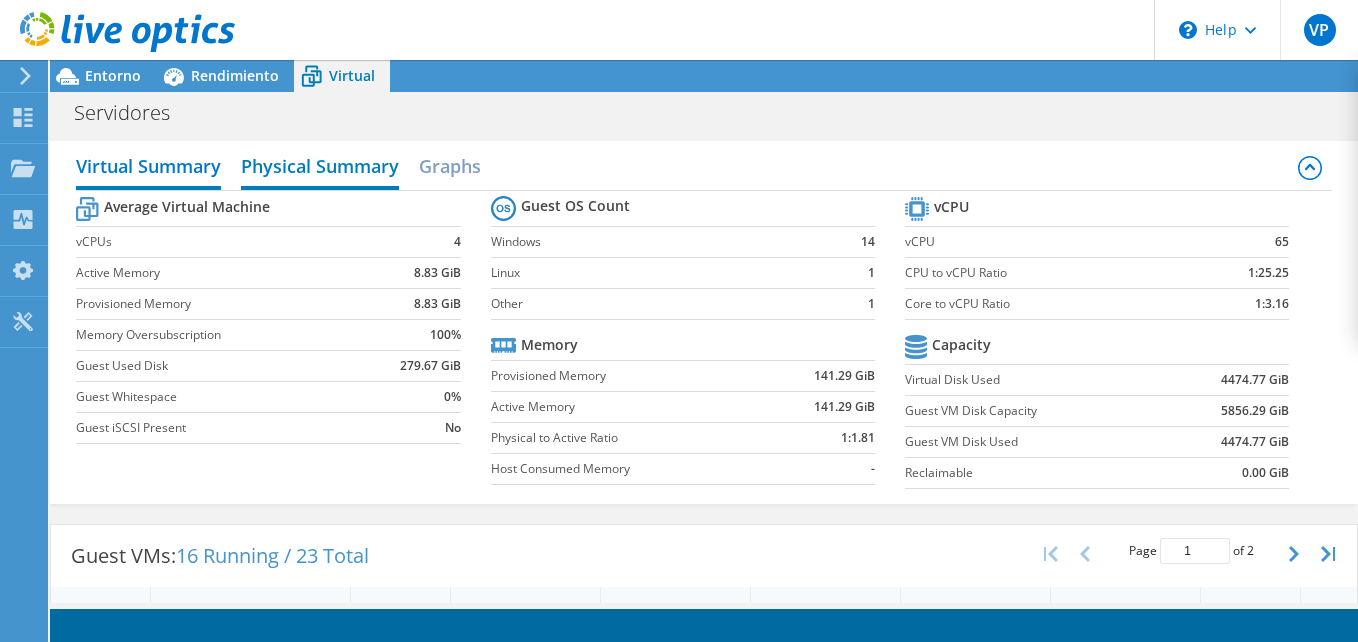 click on "Physical Summary" at bounding box center [320, 168] 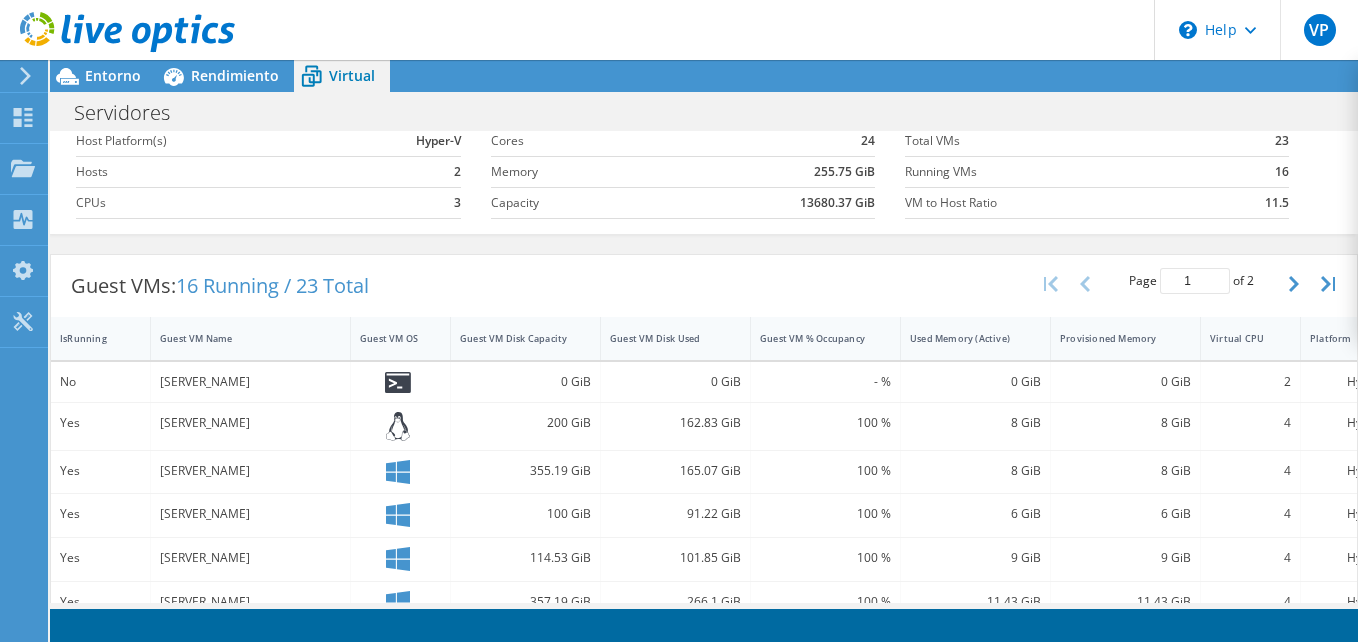 scroll, scrollTop: 32, scrollLeft: 0, axis: vertical 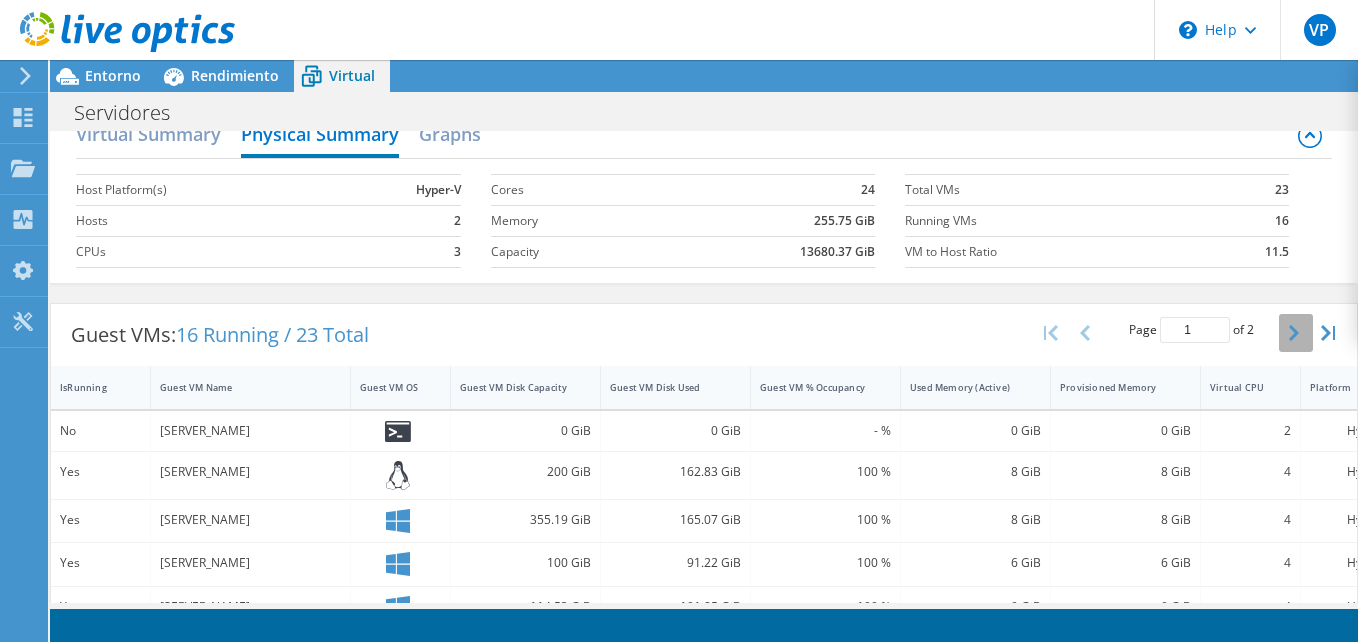 click 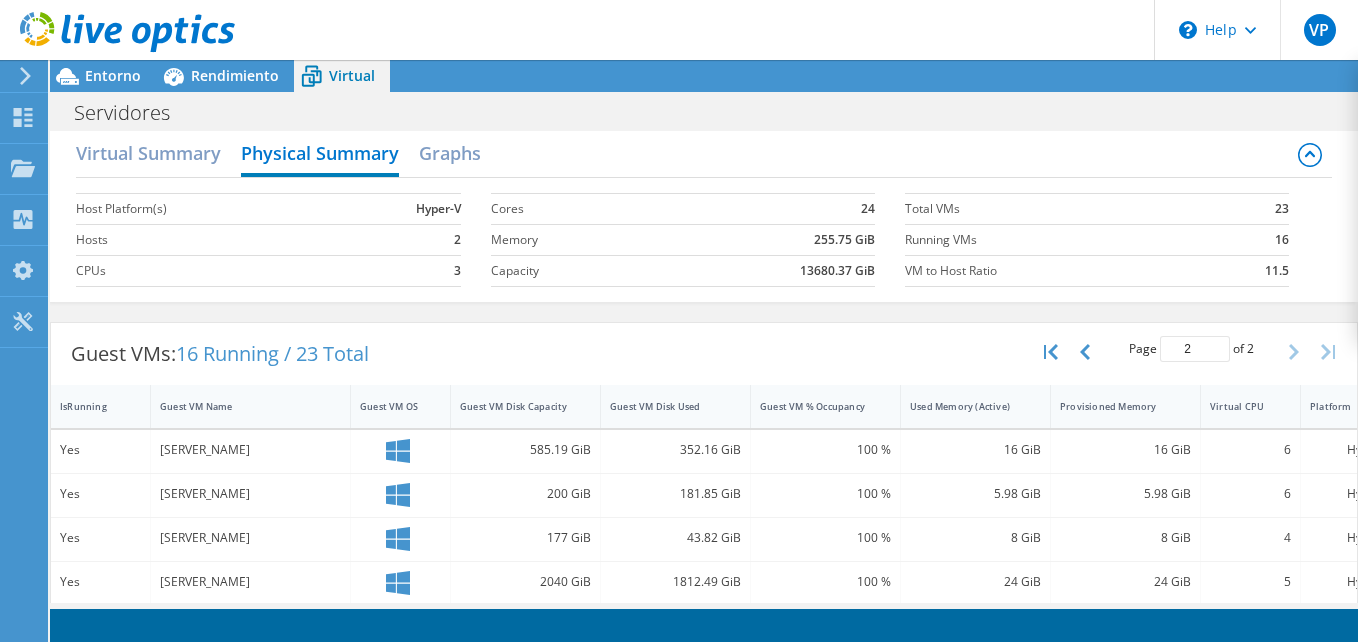 scroll, scrollTop: 0, scrollLeft: 0, axis: both 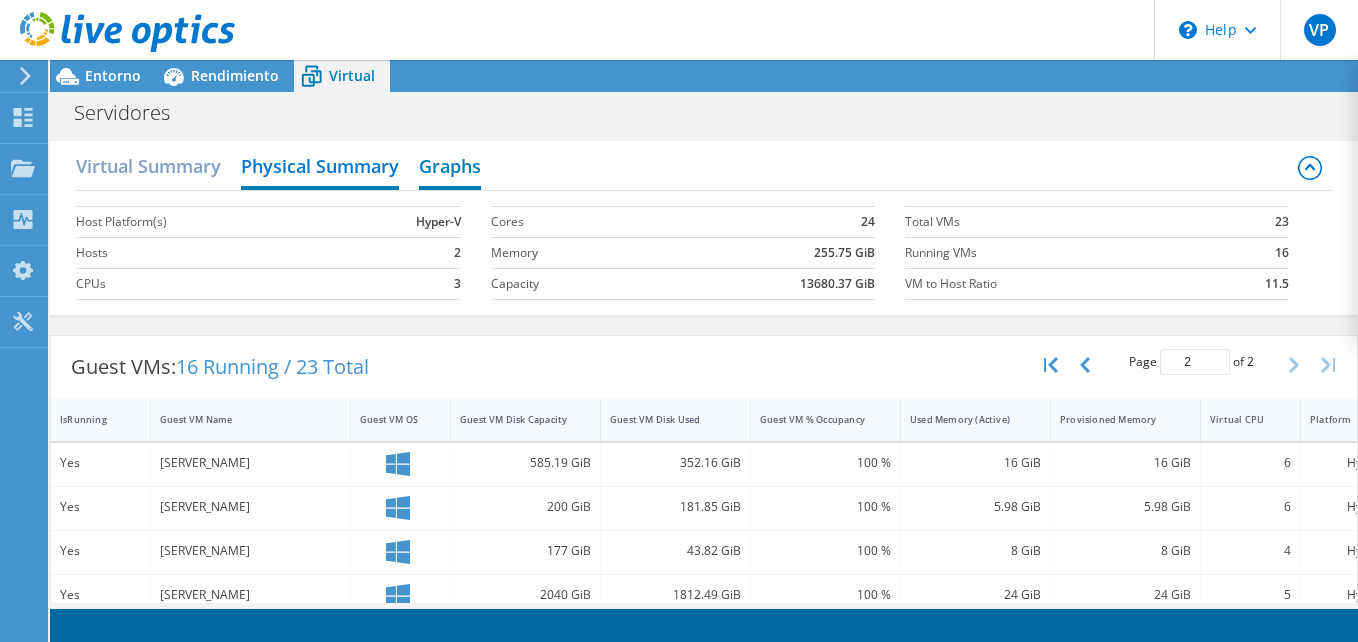 click on "Graphs" at bounding box center (450, 168) 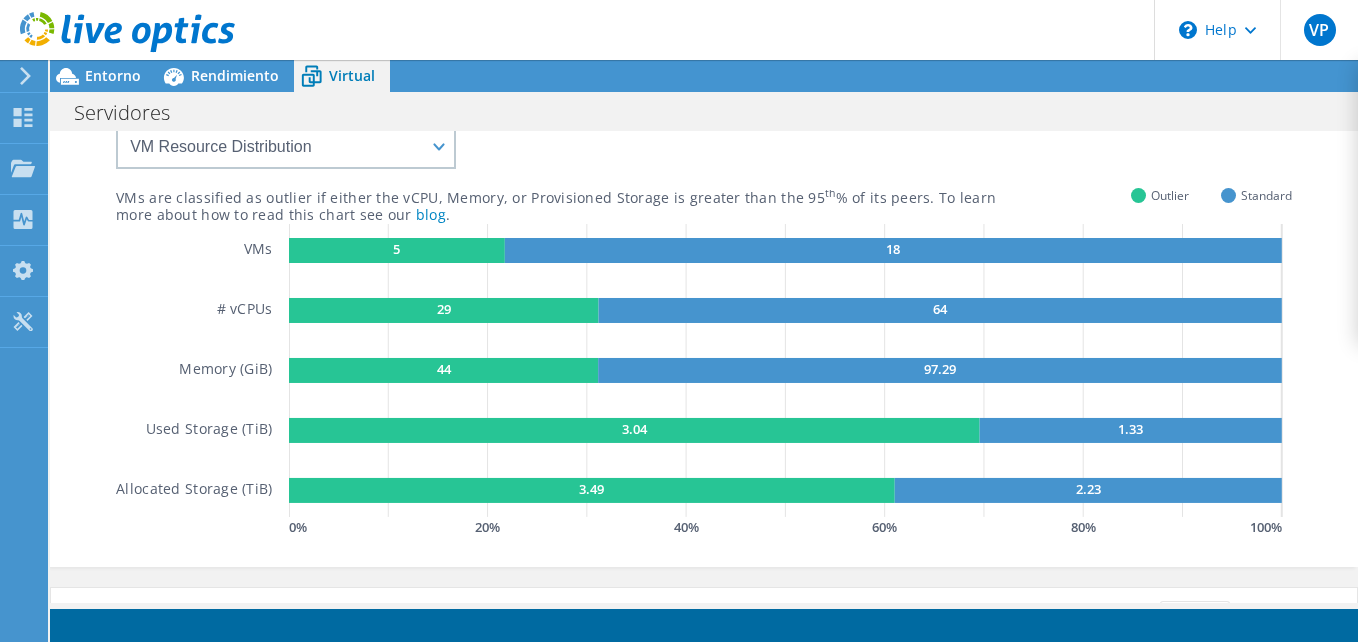 scroll, scrollTop: 0, scrollLeft: 0, axis: both 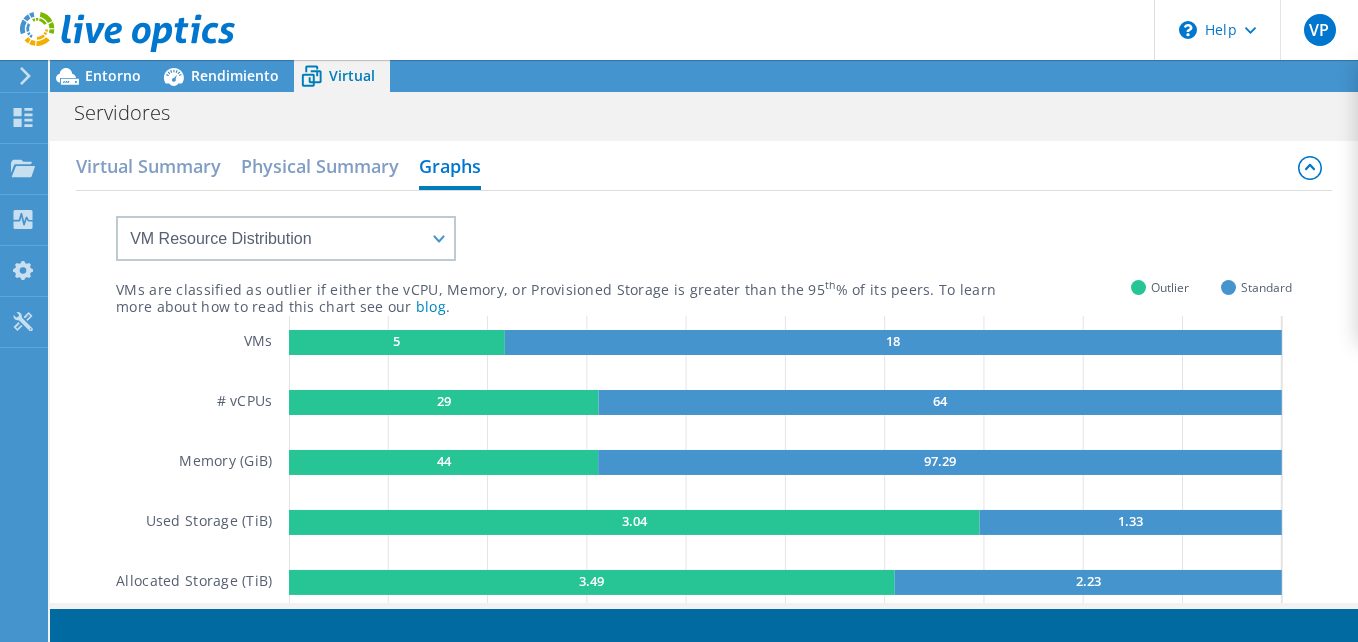 click at bounding box center [117, 33] 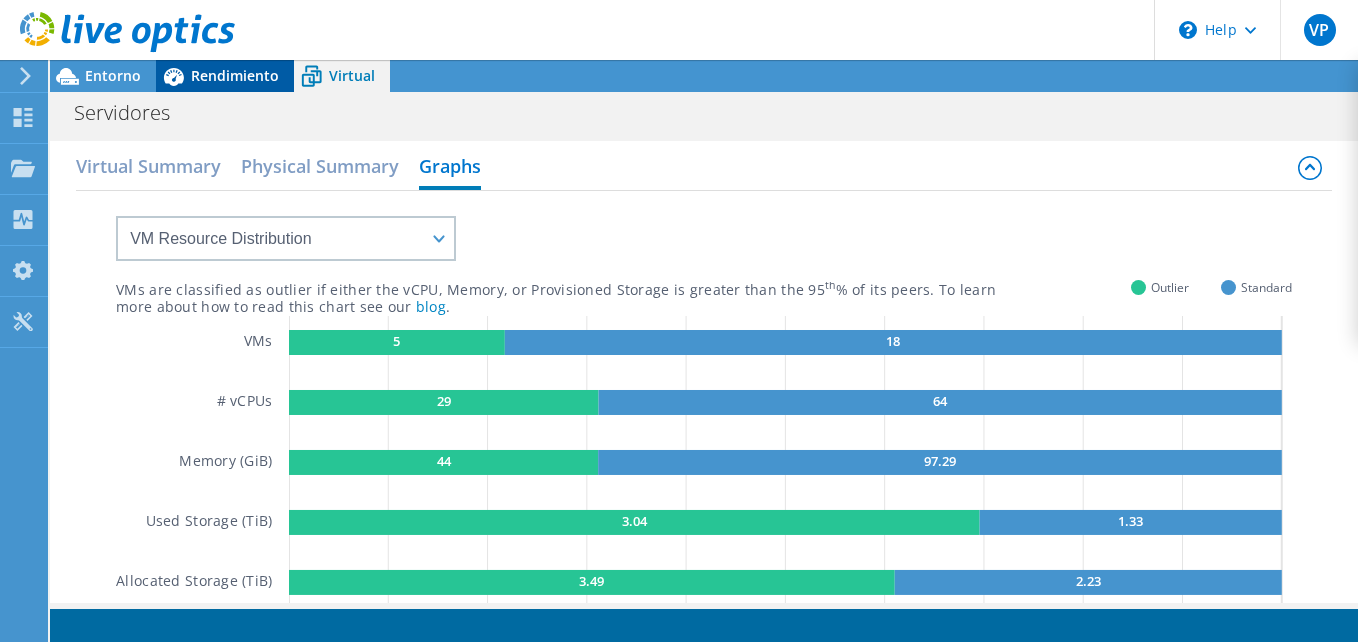 click on "Rendimiento" at bounding box center (235, 75) 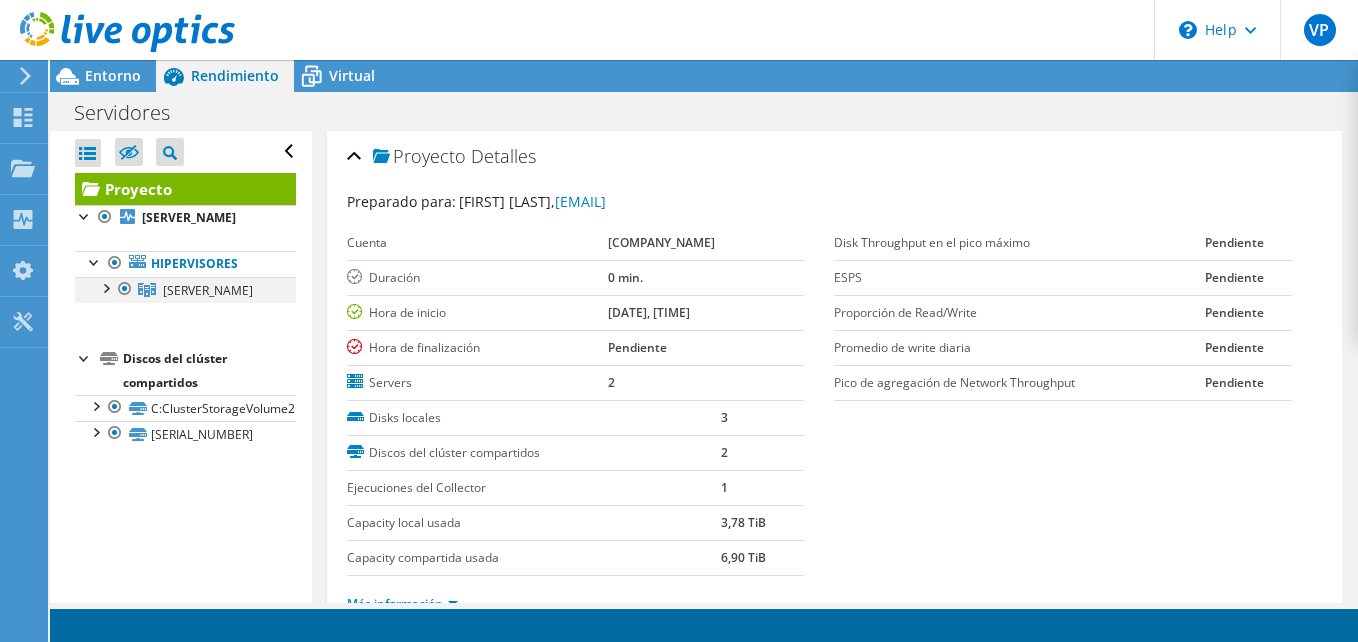 click at bounding box center [105, 287] 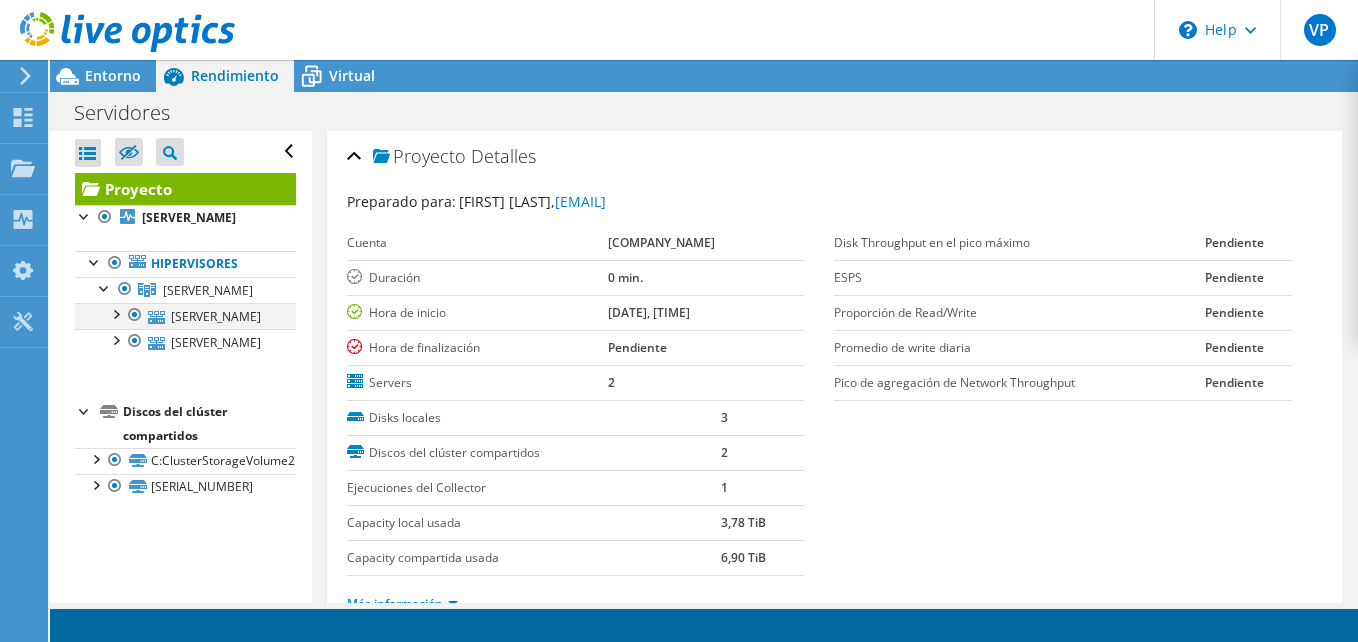 click at bounding box center [115, 313] 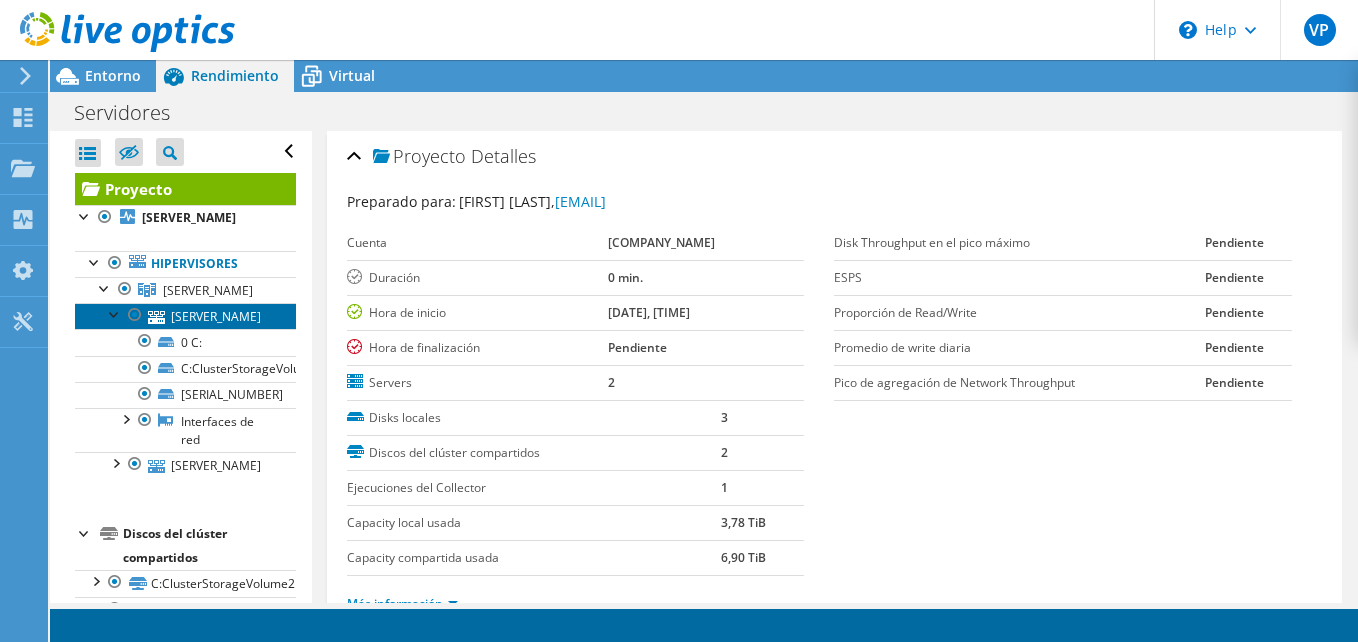 click on "[SERVER_NAME]" at bounding box center (185, 316) 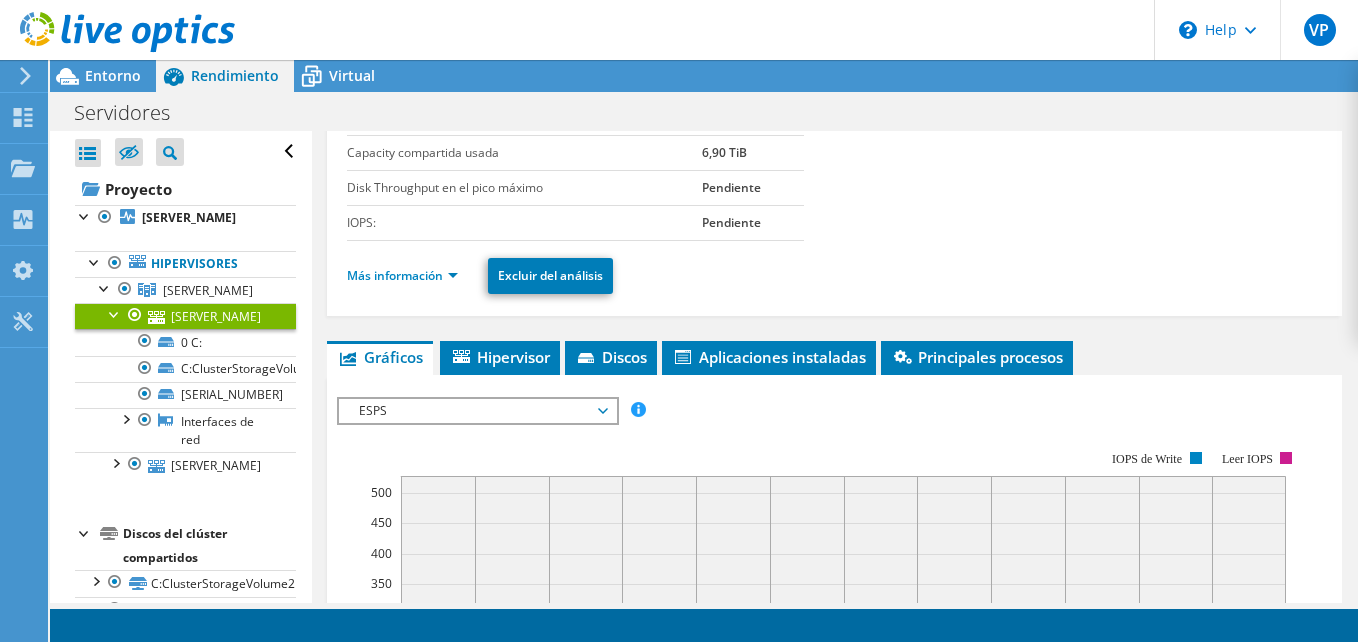 scroll, scrollTop: 173, scrollLeft: 0, axis: vertical 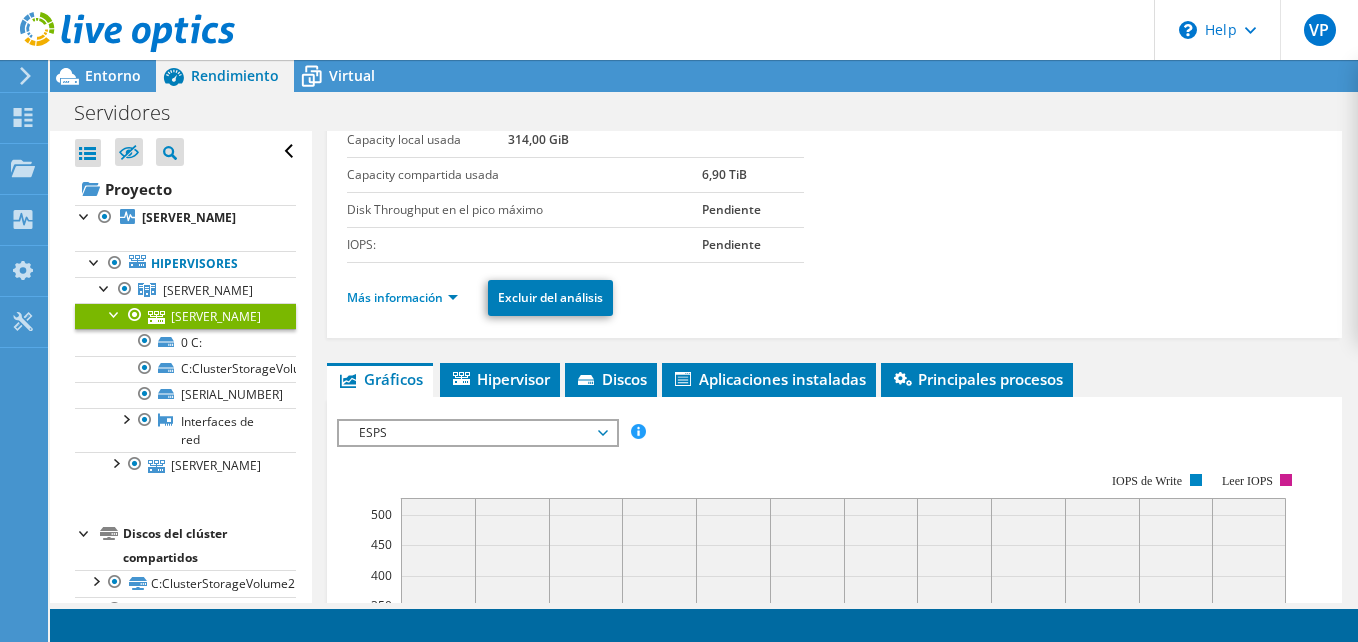 click on "ESPS" at bounding box center (477, 433) 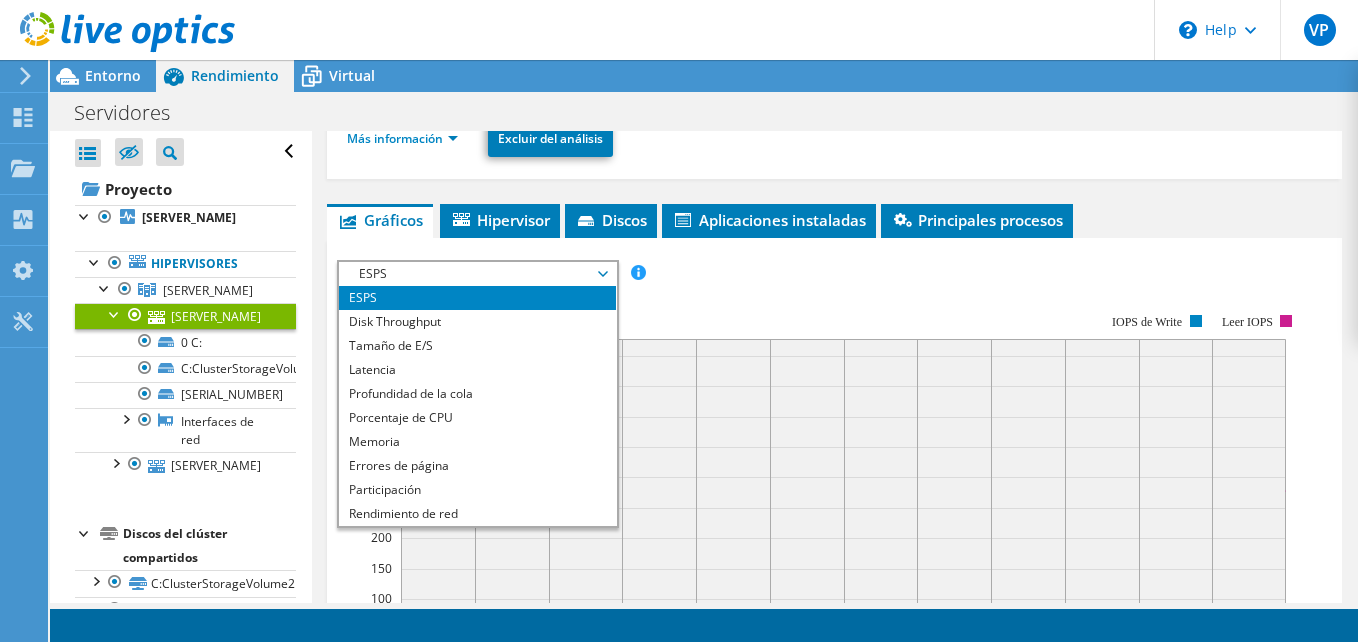 scroll, scrollTop: 335, scrollLeft: 0, axis: vertical 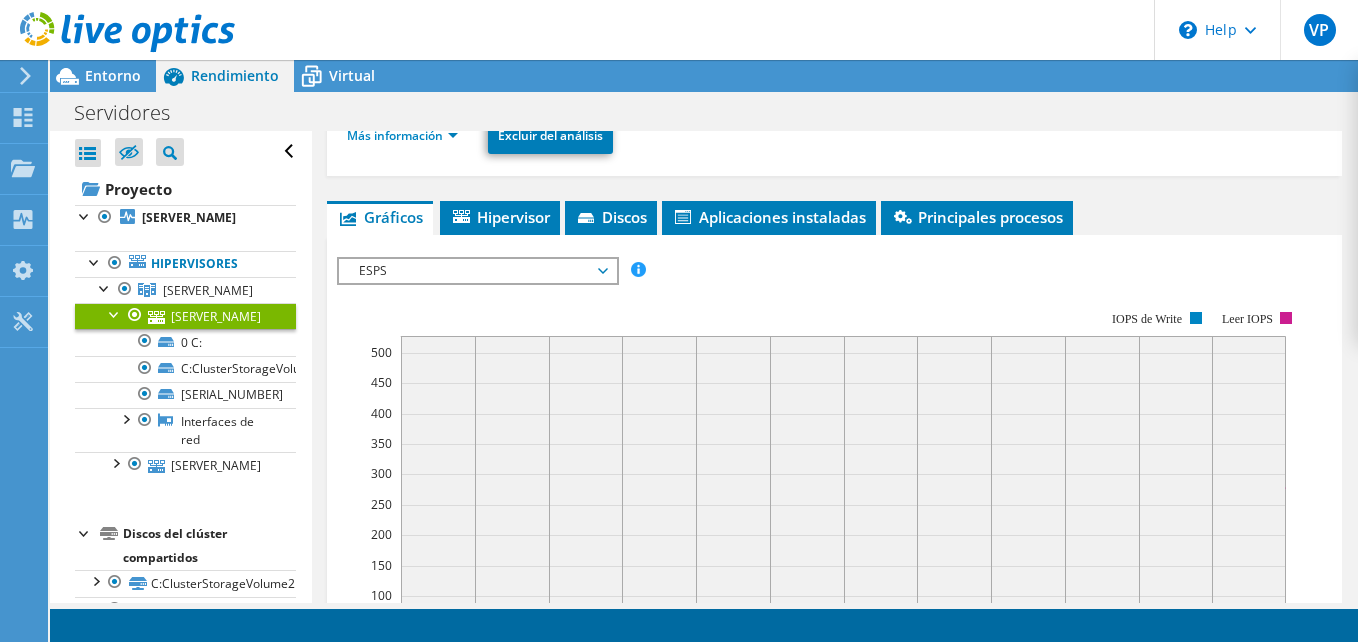 click on "ESPS" at bounding box center [477, 271] 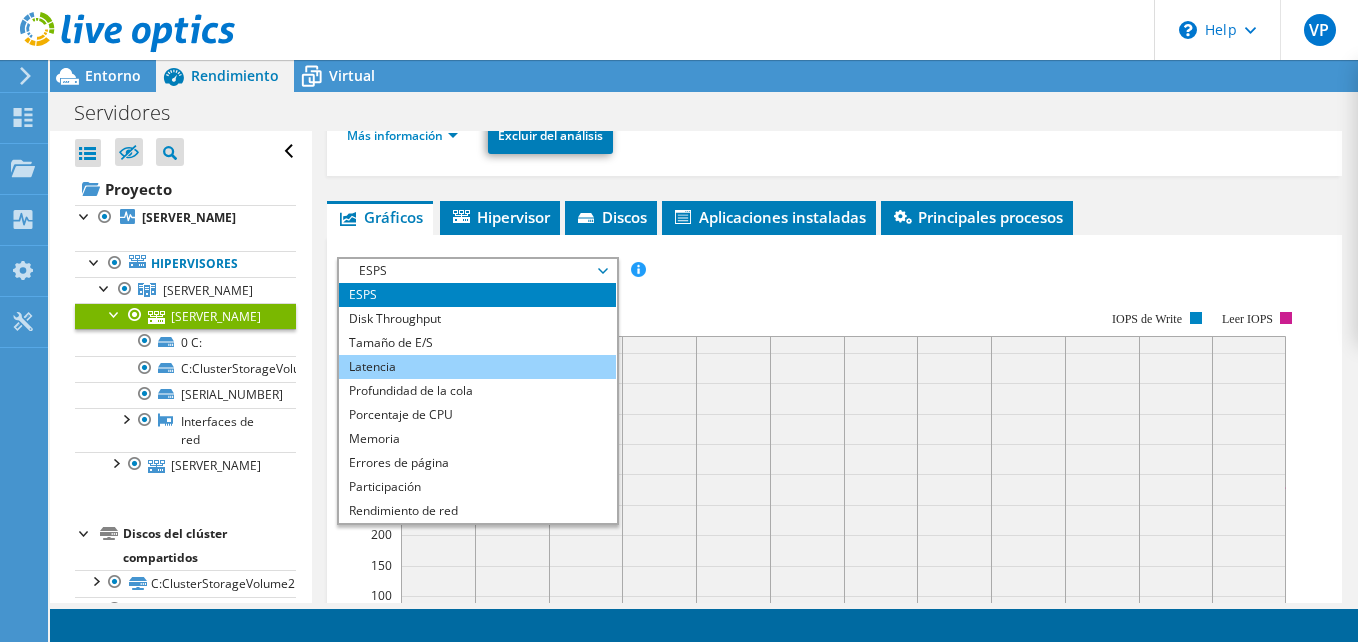 click on "Latencia" at bounding box center (477, 367) 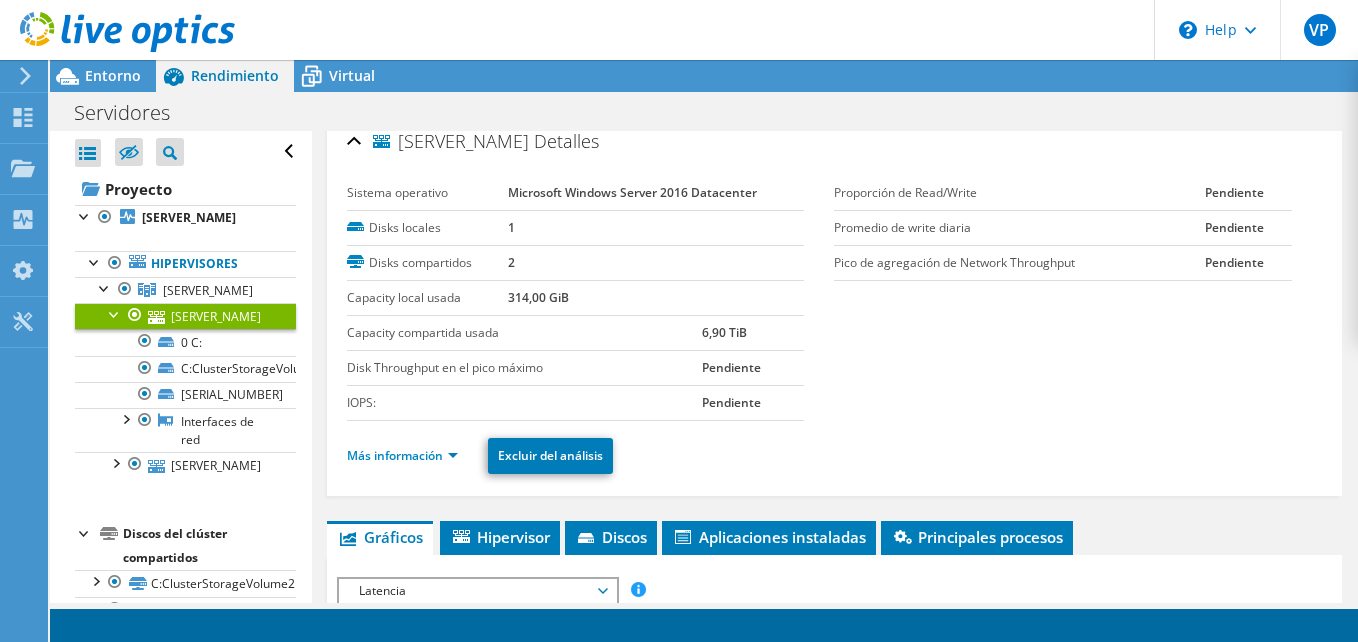 scroll, scrollTop: 9, scrollLeft: 0, axis: vertical 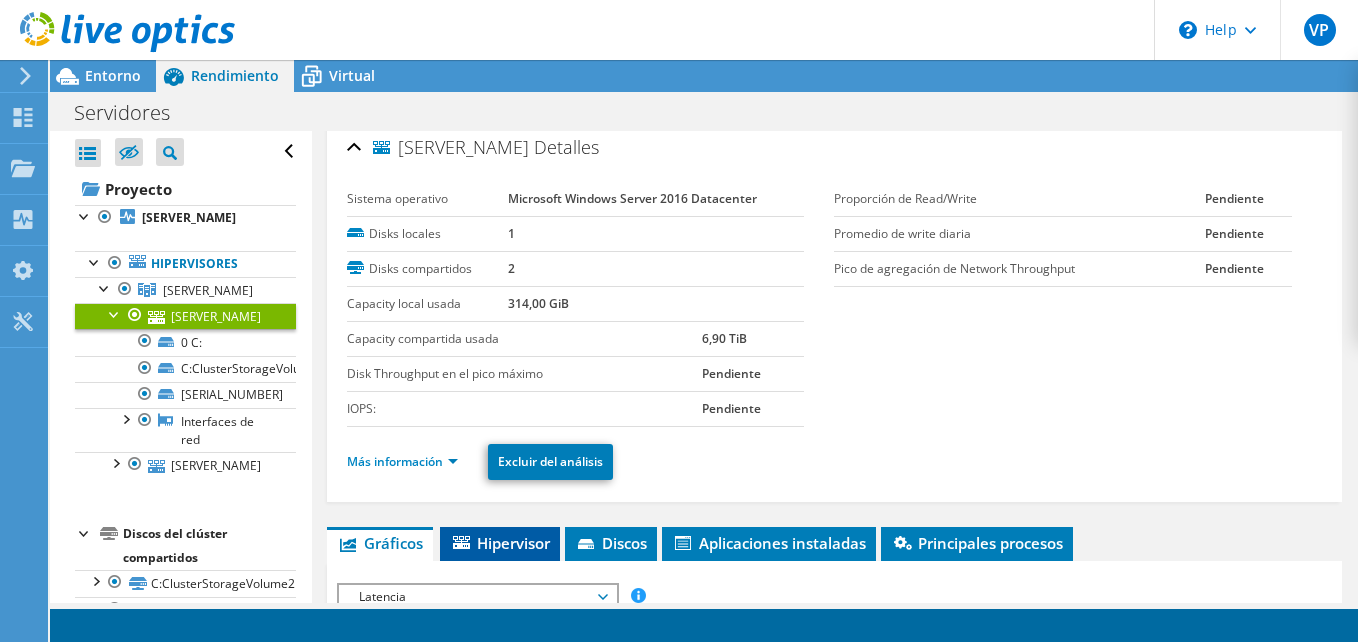 click on "Hipervisor" at bounding box center [500, 543] 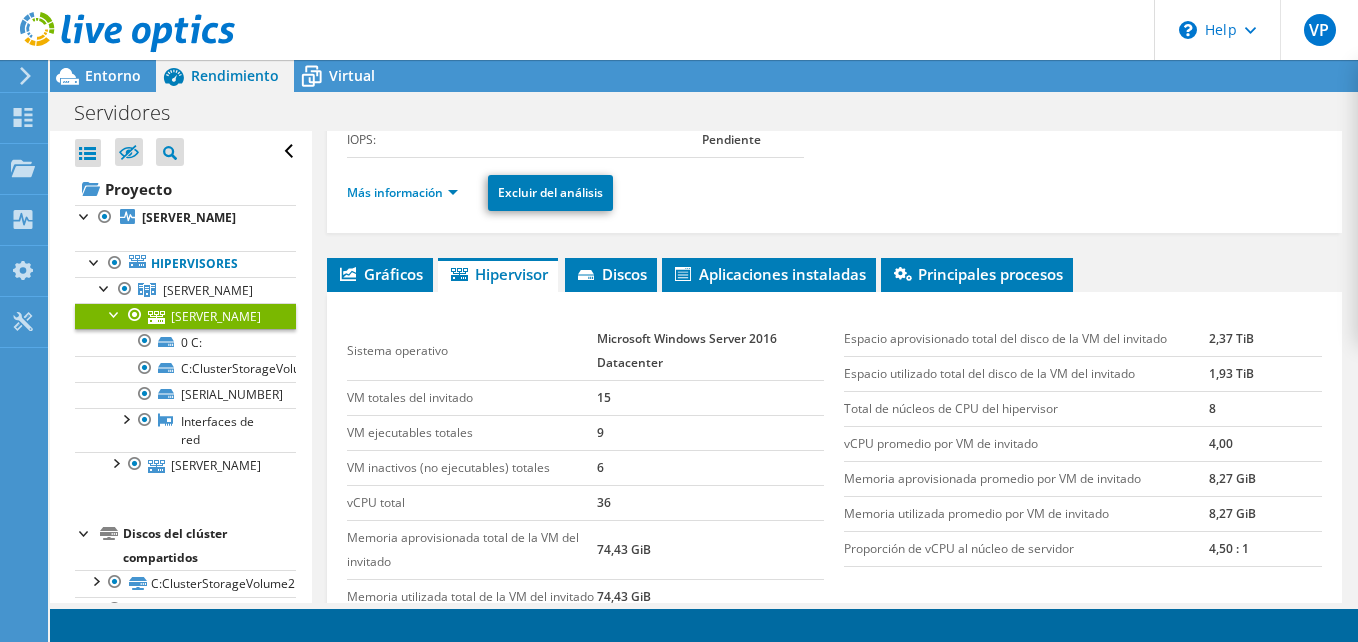 scroll, scrollTop: 281, scrollLeft: 0, axis: vertical 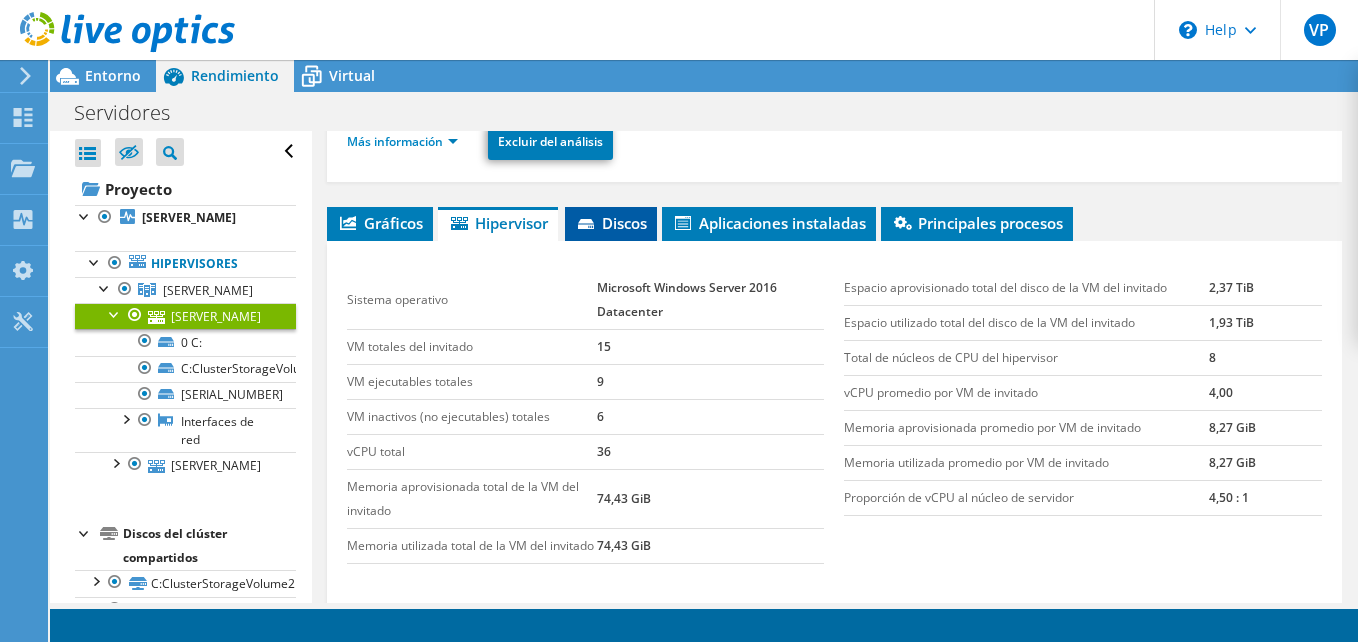 click on "Discos" at bounding box center (611, 223) 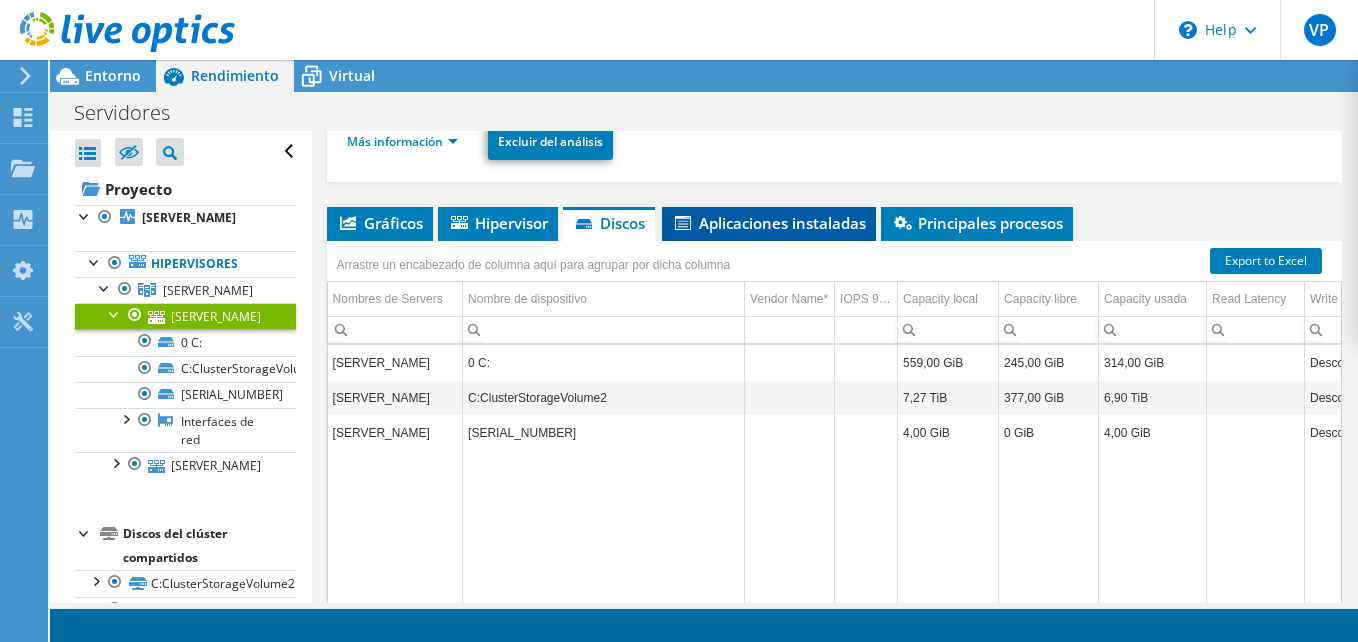 click on "Aplicaciones instaladas" at bounding box center (769, 223) 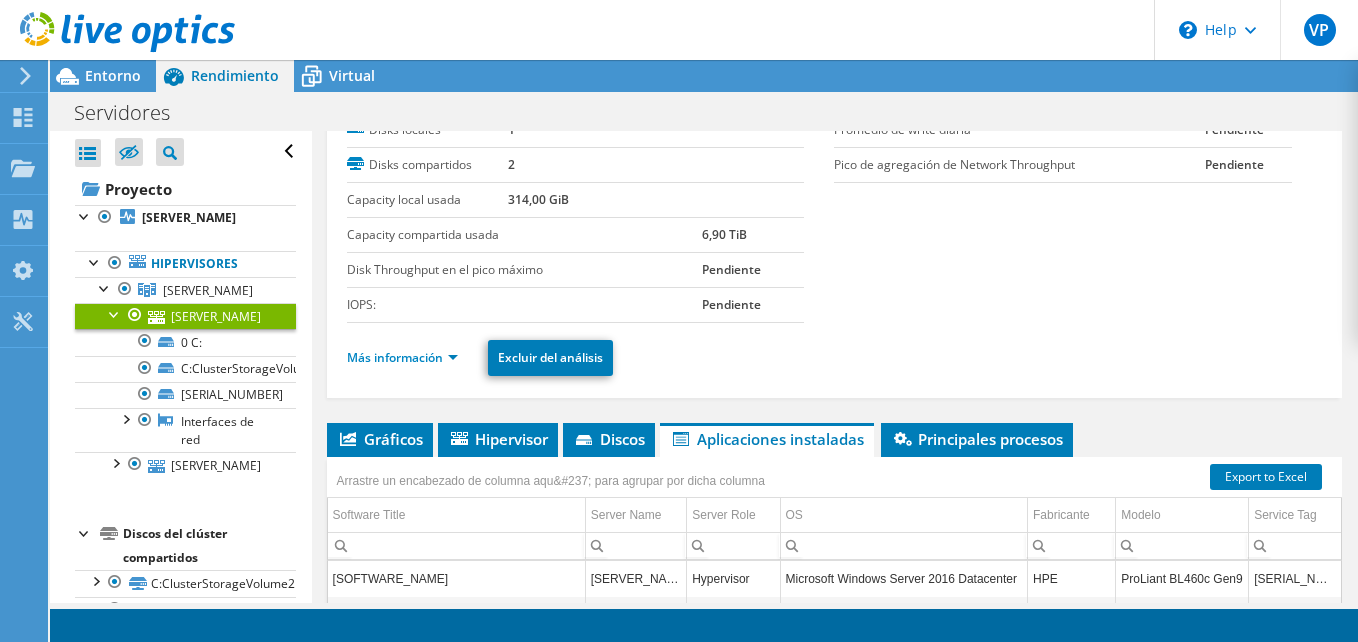 scroll, scrollTop: 117, scrollLeft: 0, axis: vertical 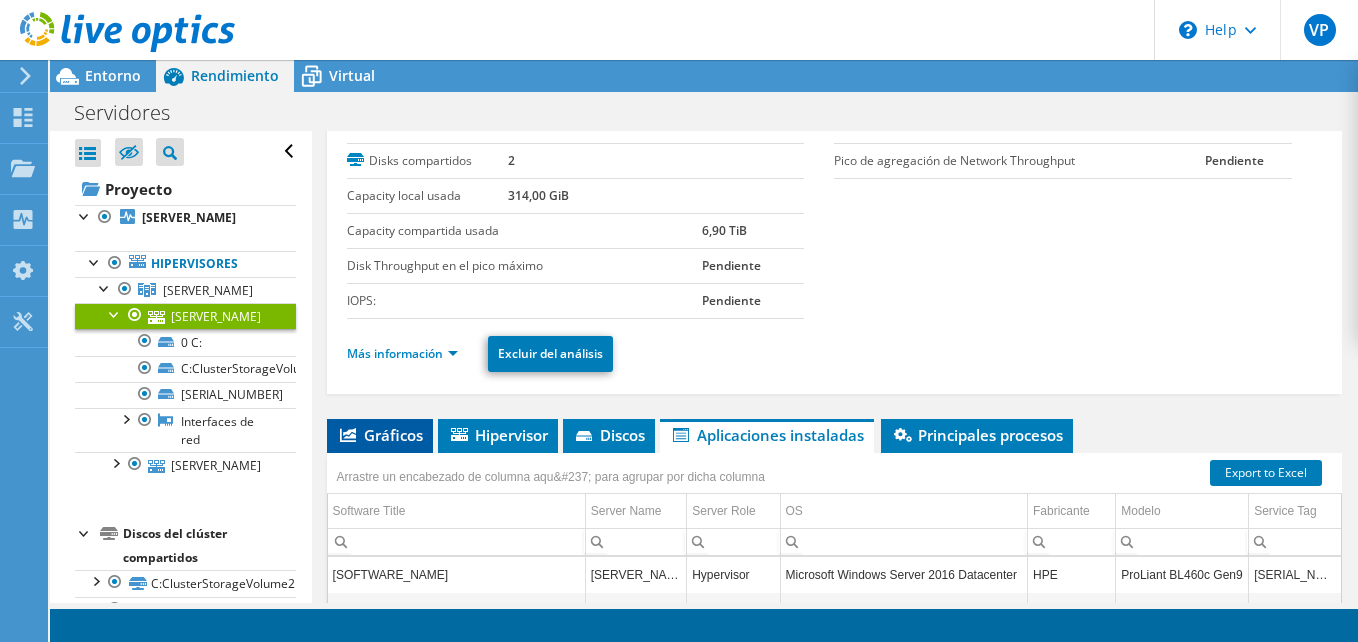 click on "Gráficos" at bounding box center (380, 435) 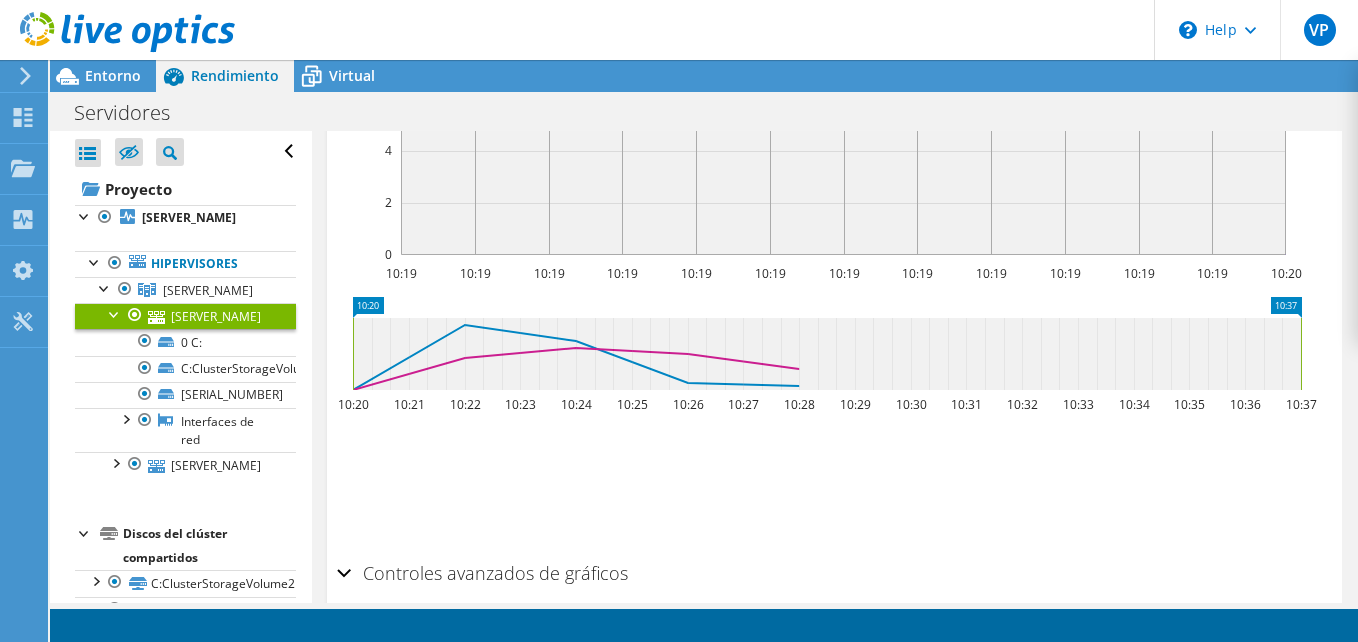 scroll, scrollTop: 825, scrollLeft: 0, axis: vertical 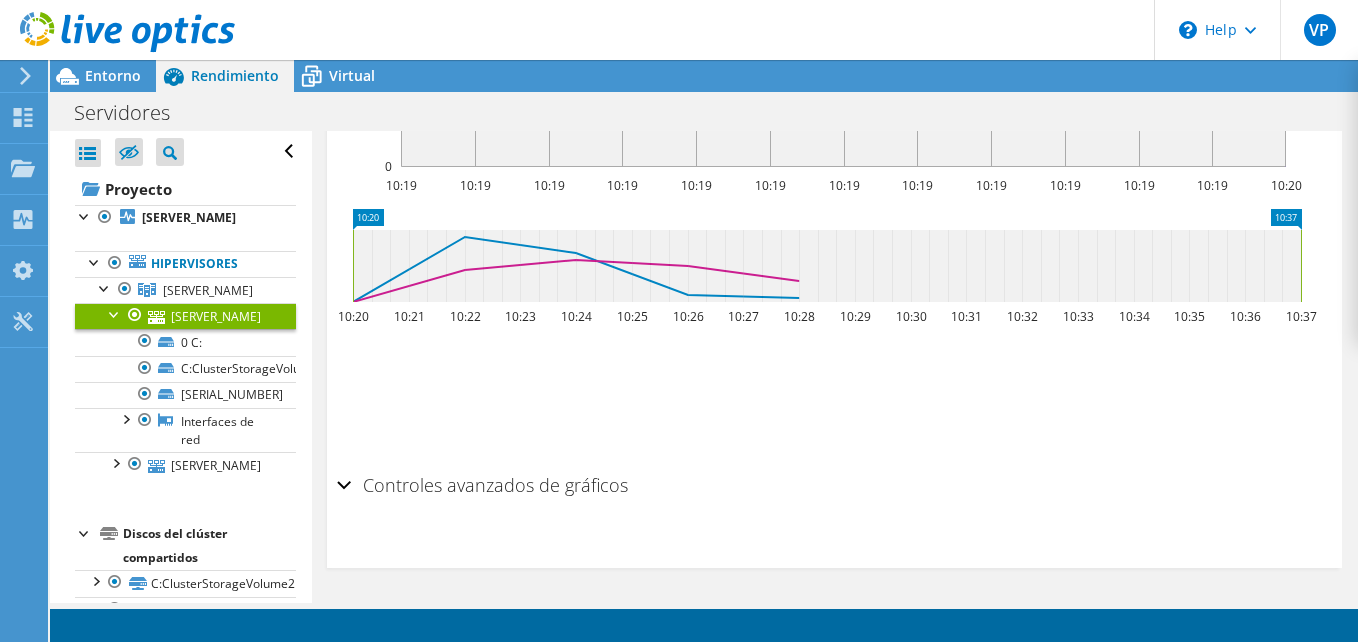 click on "Controles avanzados de gráficos" at bounding box center [482, 485] 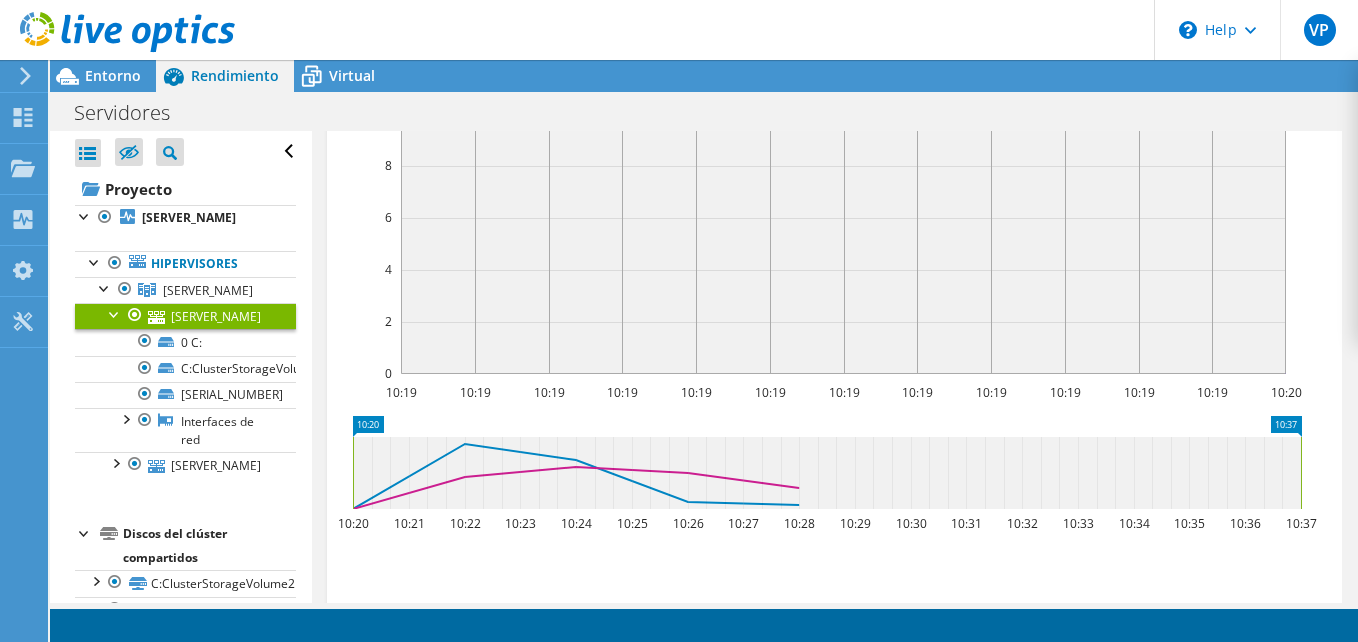 scroll, scrollTop: 608, scrollLeft: 0, axis: vertical 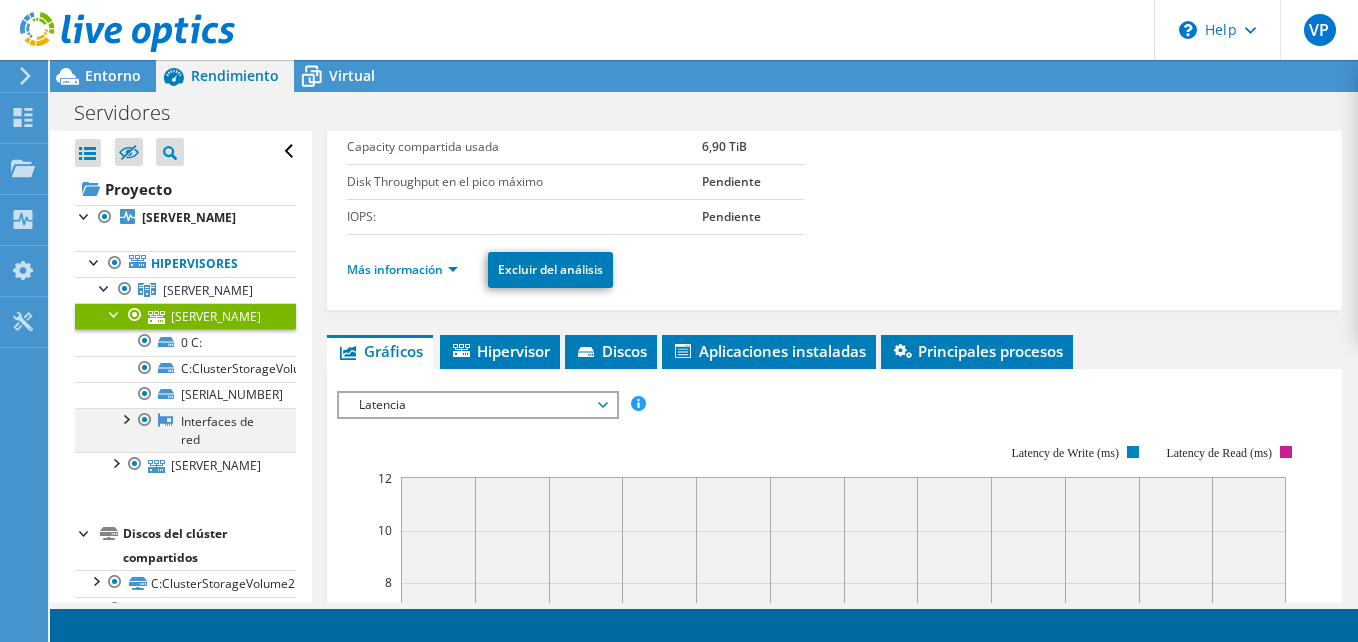 click at bounding box center [125, 418] 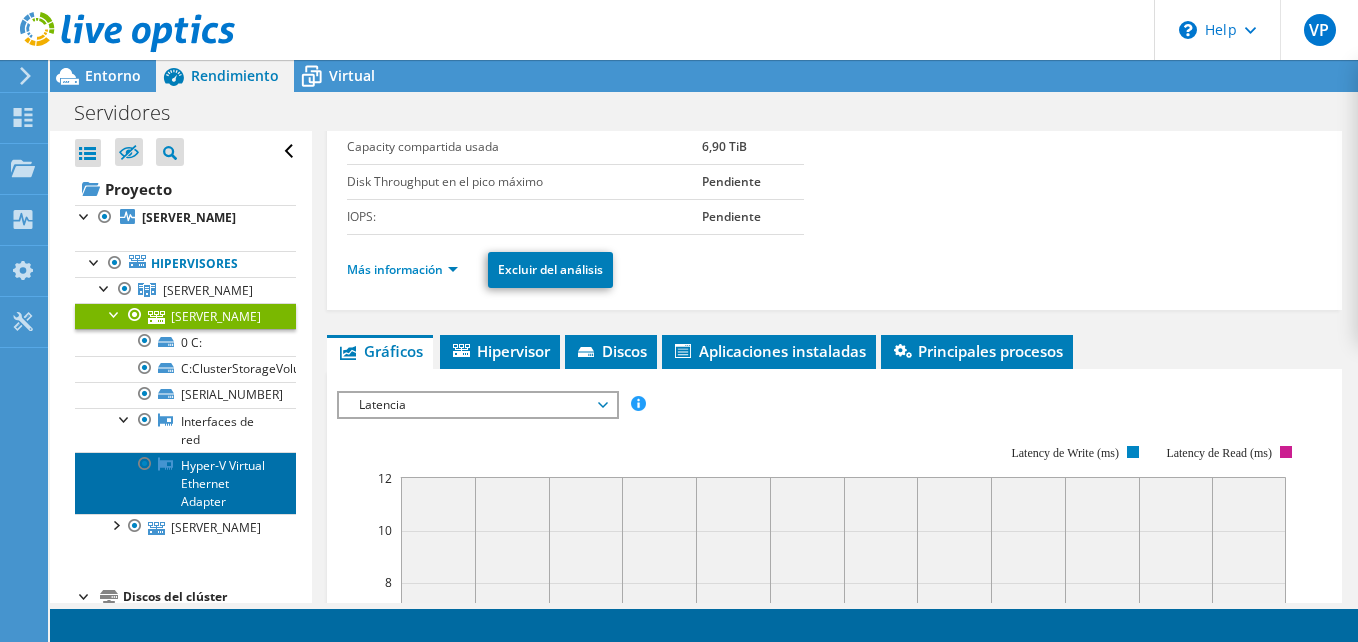 click on "Hyper-V Virtual Ethernet Adapter" at bounding box center [185, 483] 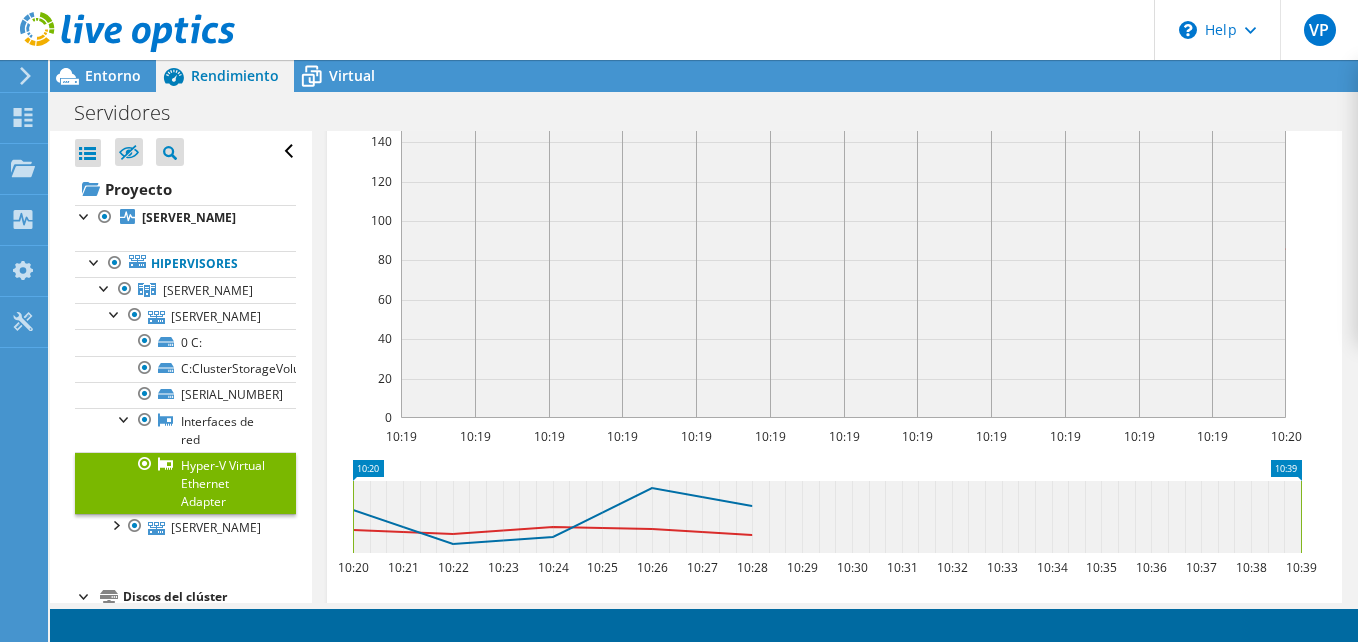scroll, scrollTop: 389, scrollLeft: 0, axis: vertical 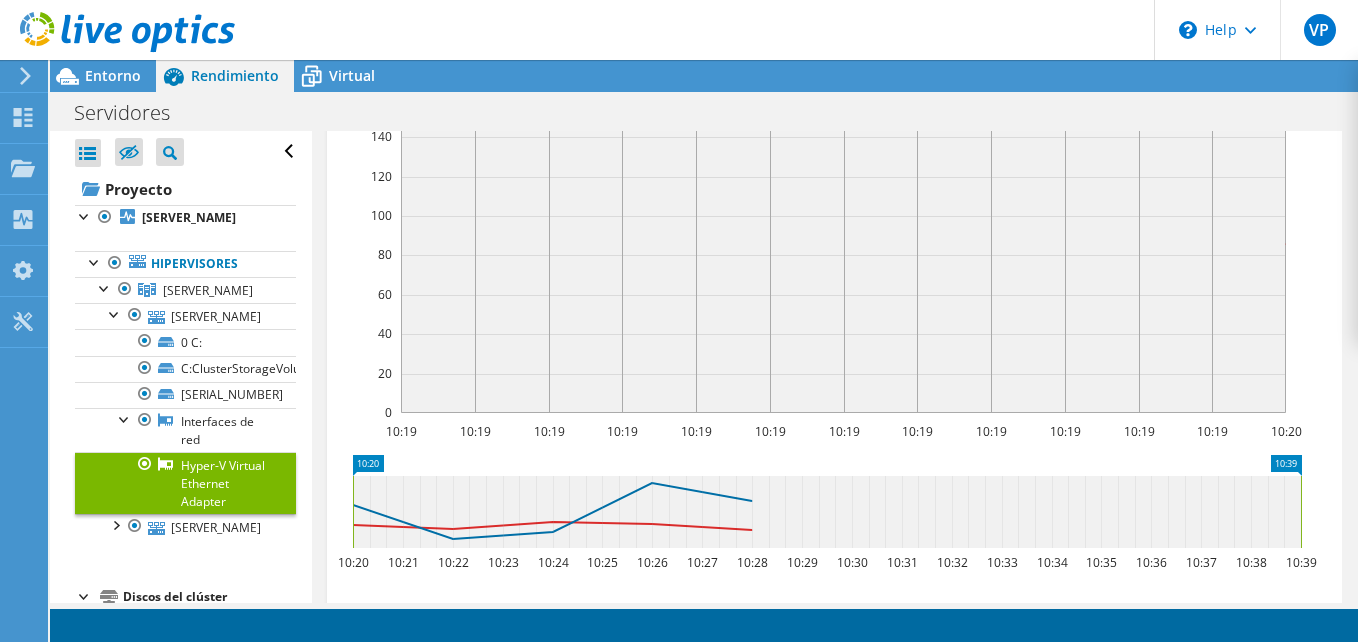 click 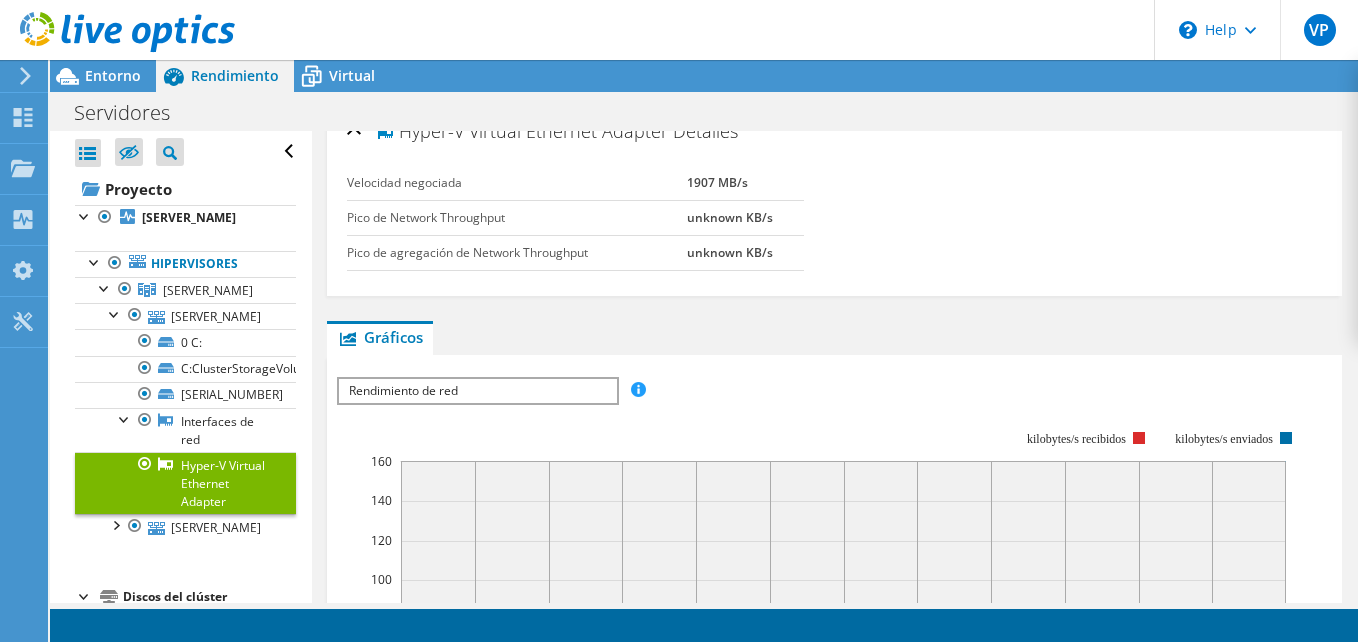 scroll, scrollTop: 11, scrollLeft: 0, axis: vertical 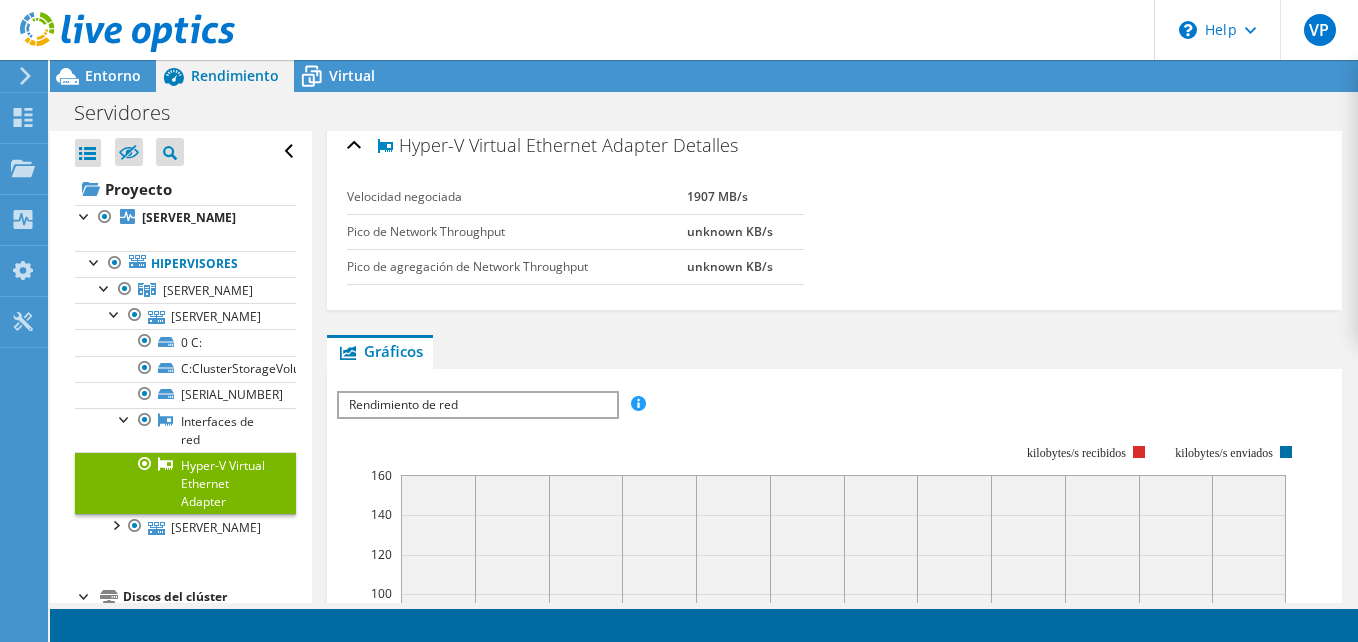 click on "Rendimiento de red" at bounding box center [477, 405] 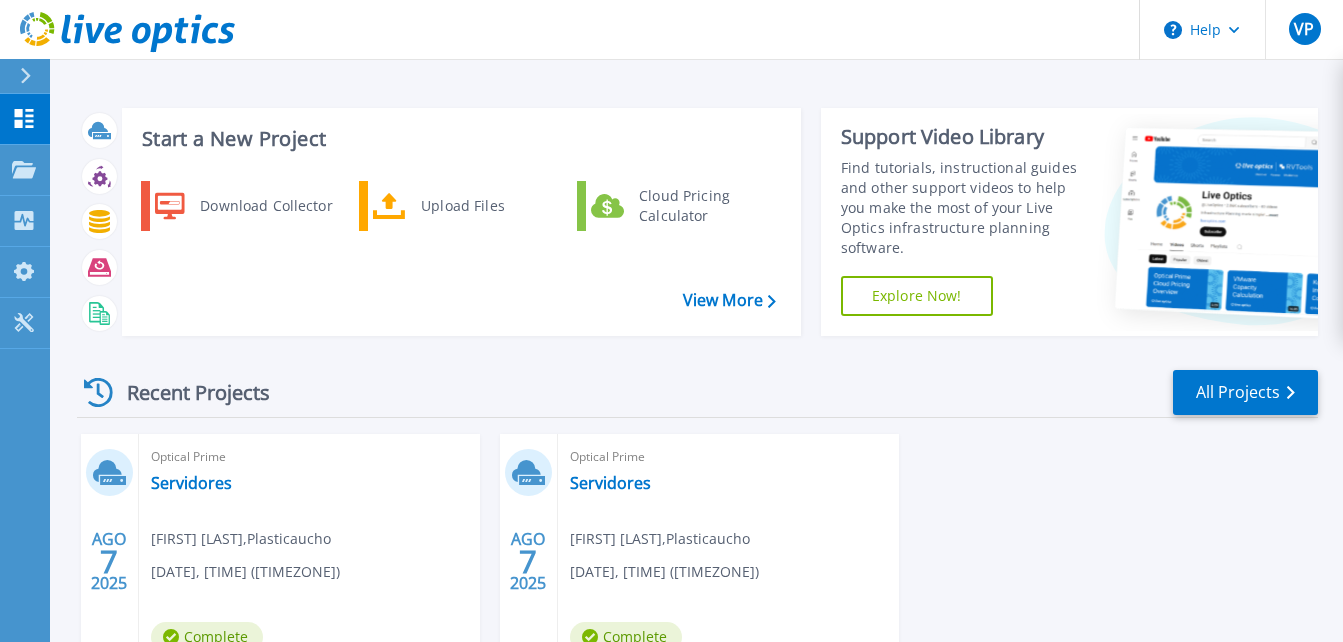scroll, scrollTop: 0, scrollLeft: 0, axis: both 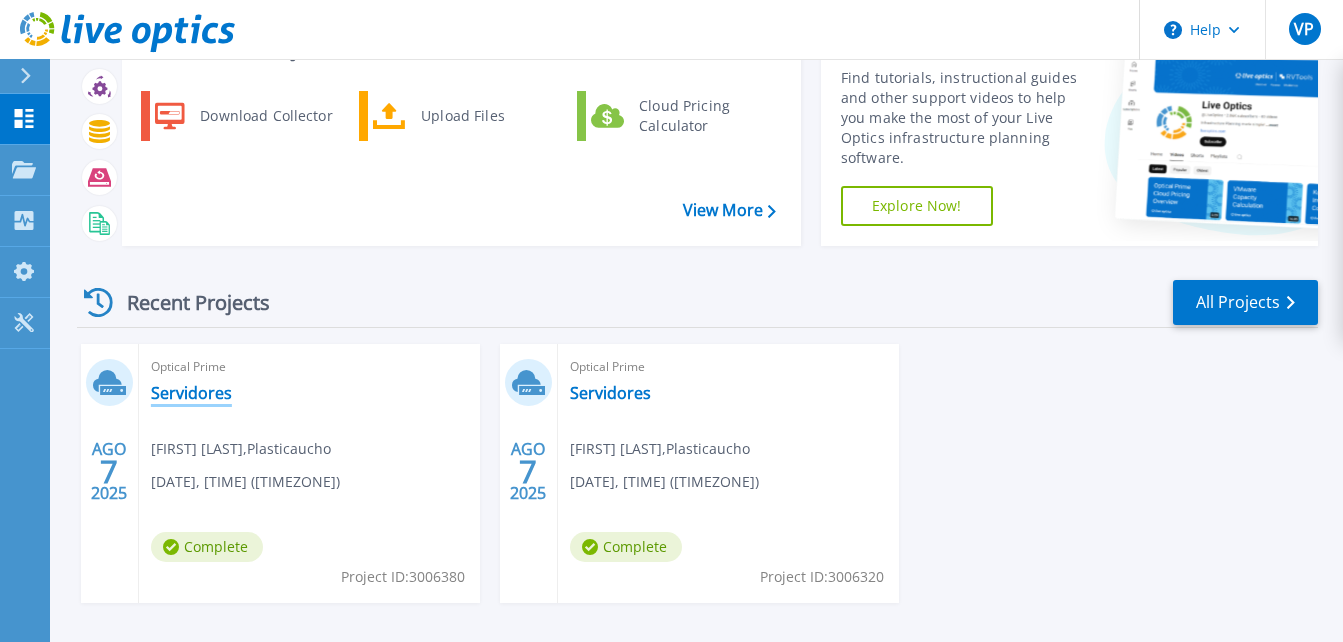 click on "Servidores" at bounding box center (191, 393) 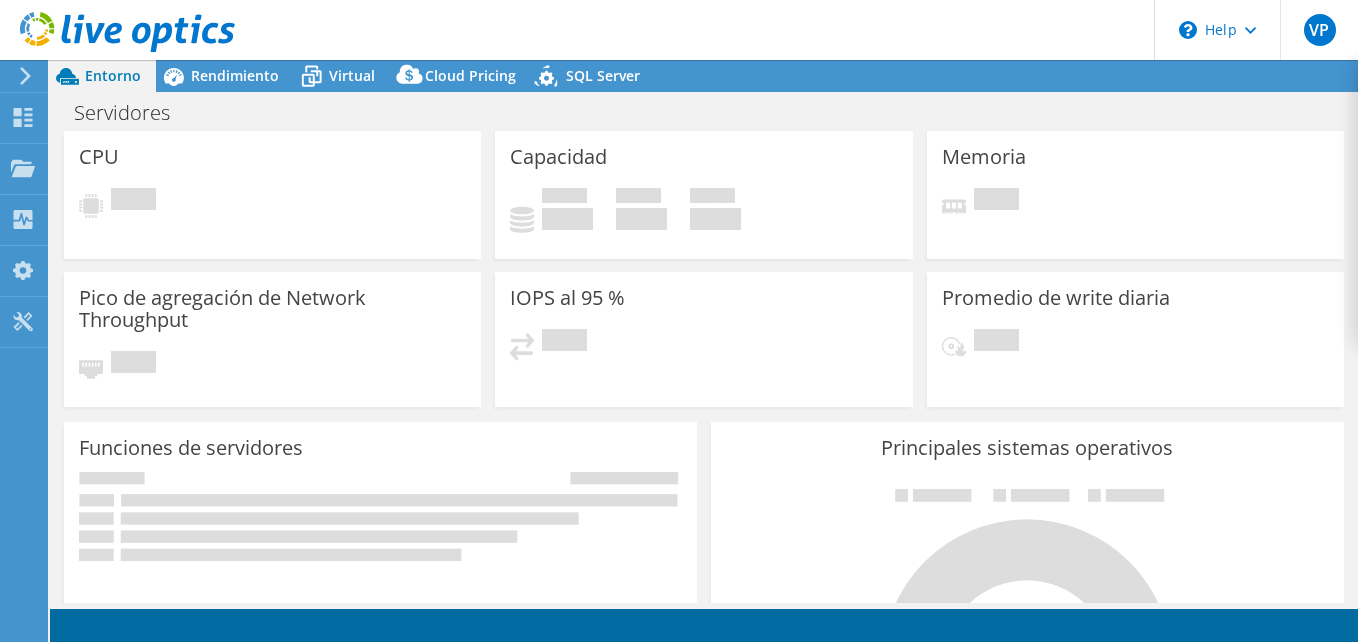 scroll, scrollTop: 0, scrollLeft: 0, axis: both 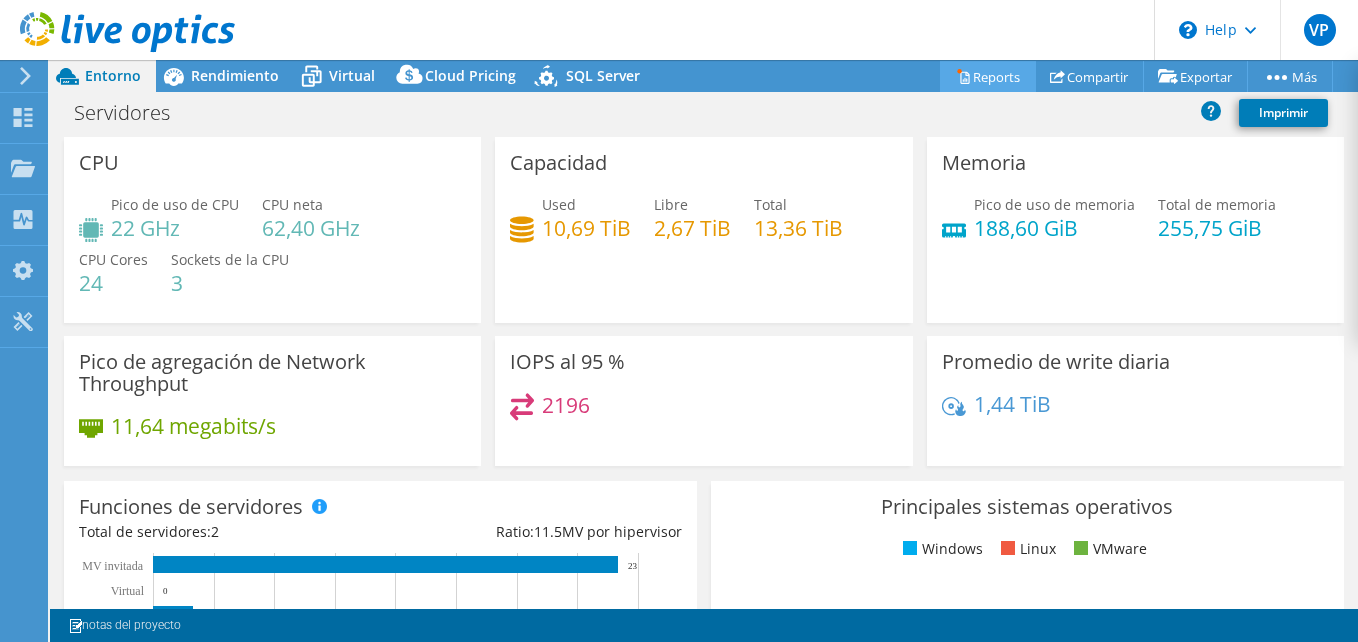 click on "Reports" at bounding box center (988, 76) 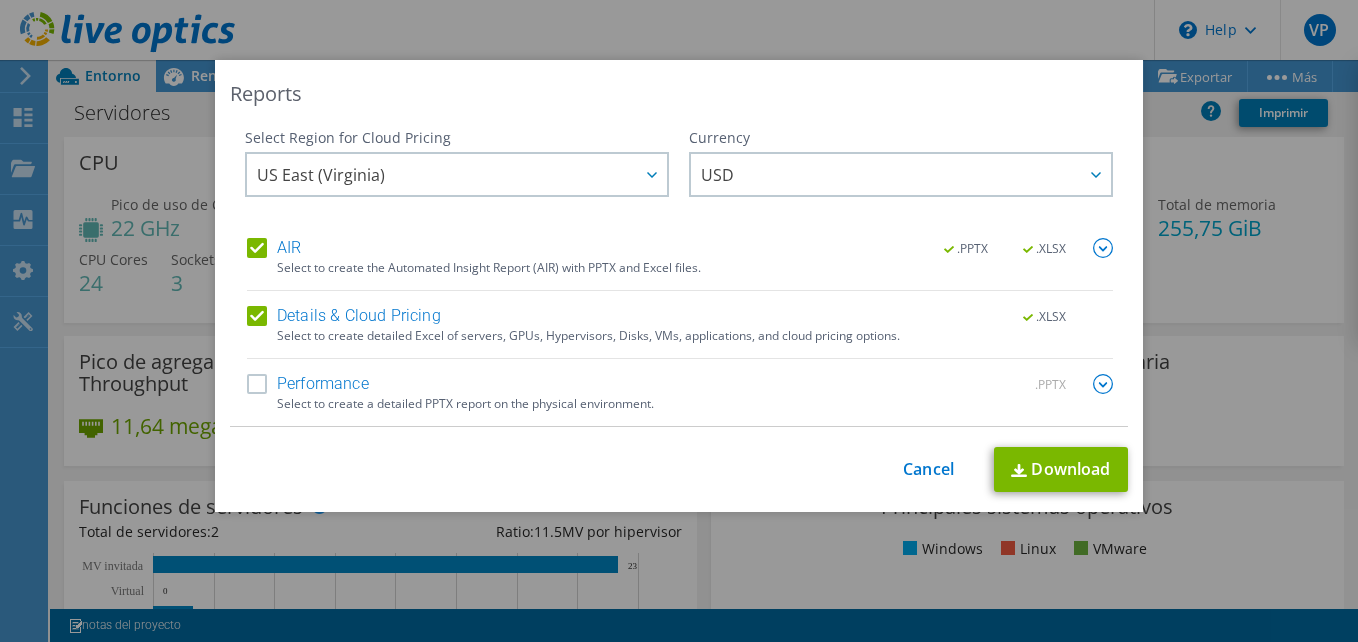 click on "Performance" at bounding box center [308, 384] 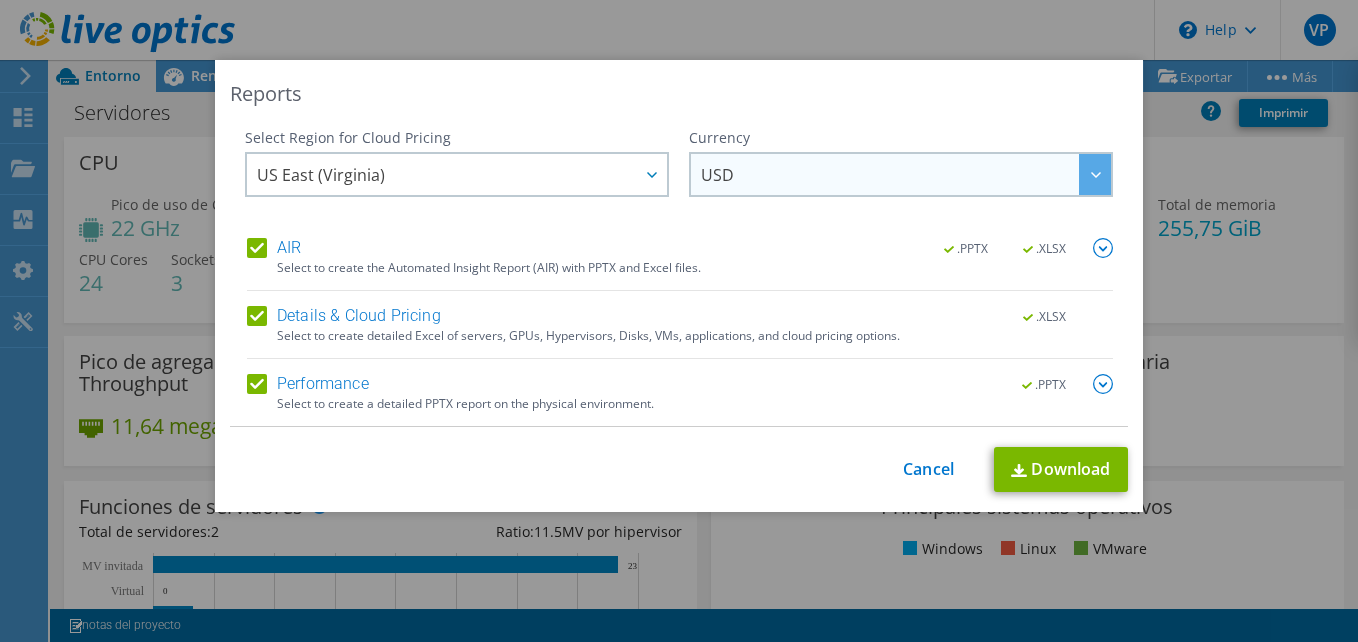 click at bounding box center (1095, 174) 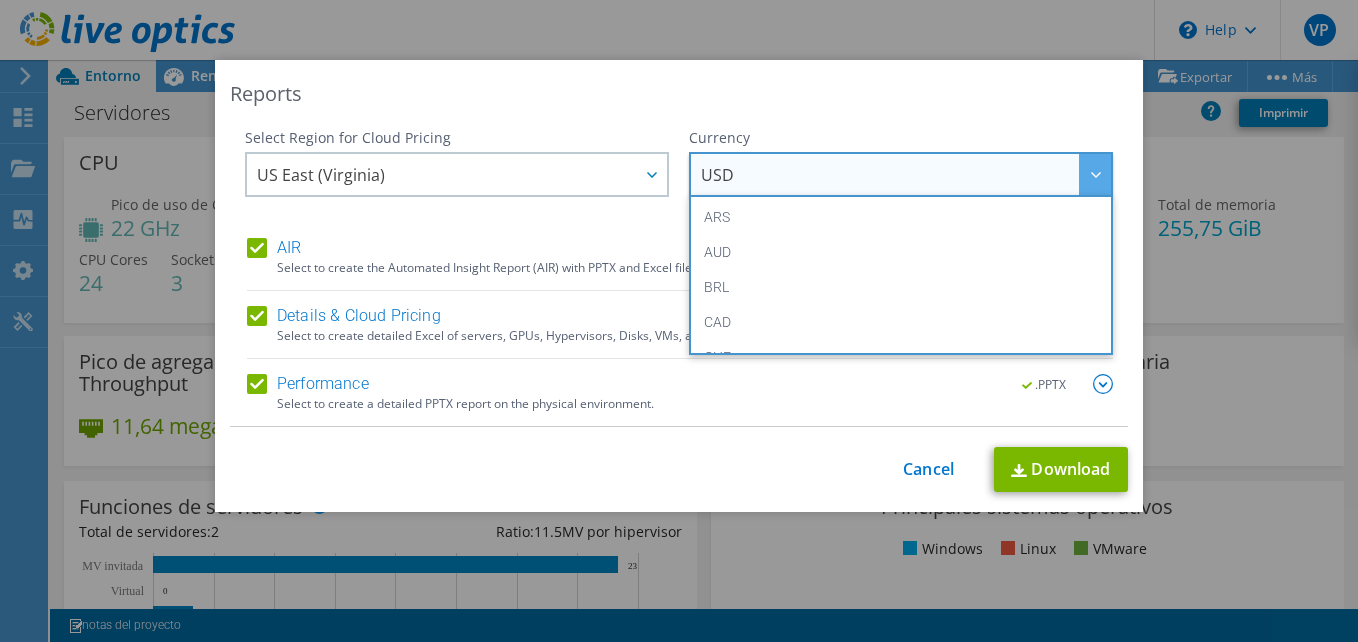 click at bounding box center (1095, 174) 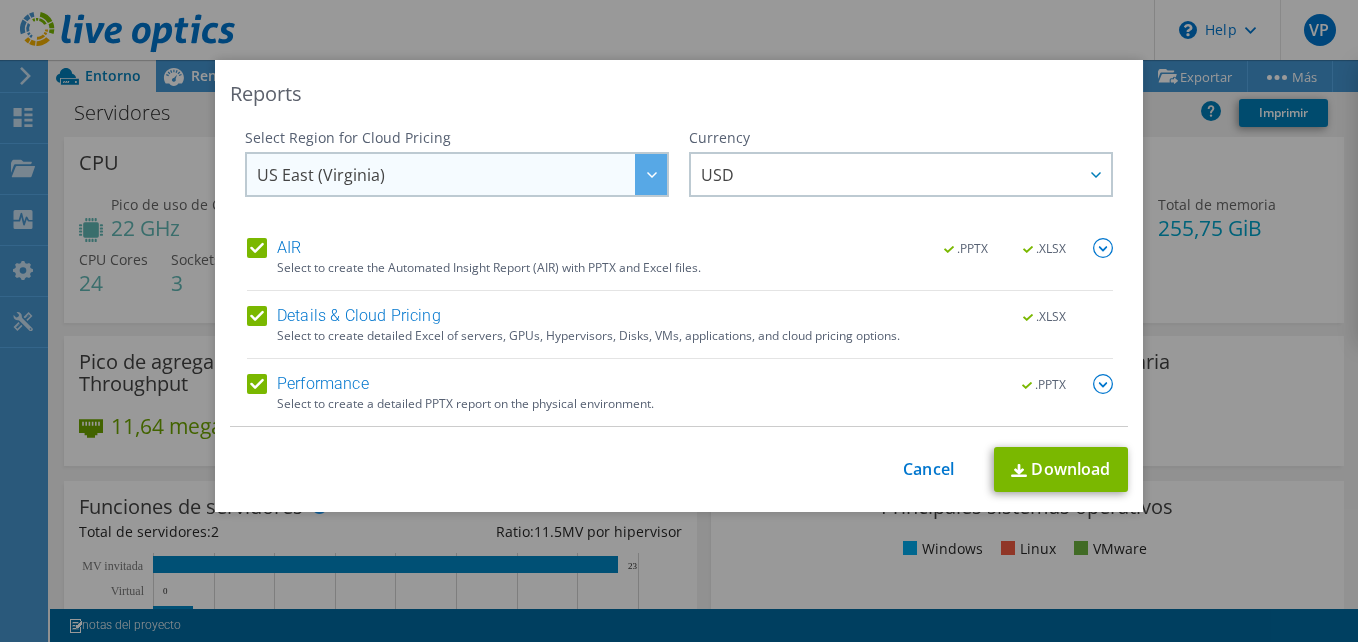 click at bounding box center [651, 174] 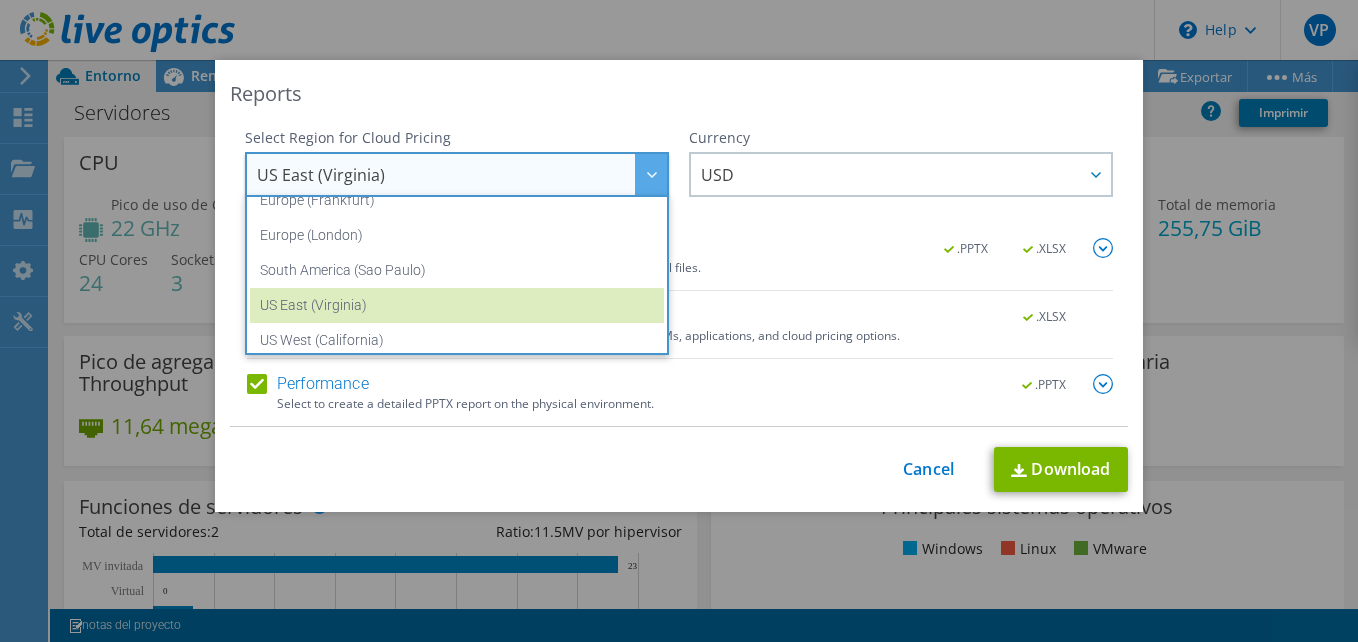 scroll, scrollTop: 270, scrollLeft: 0, axis: vertical 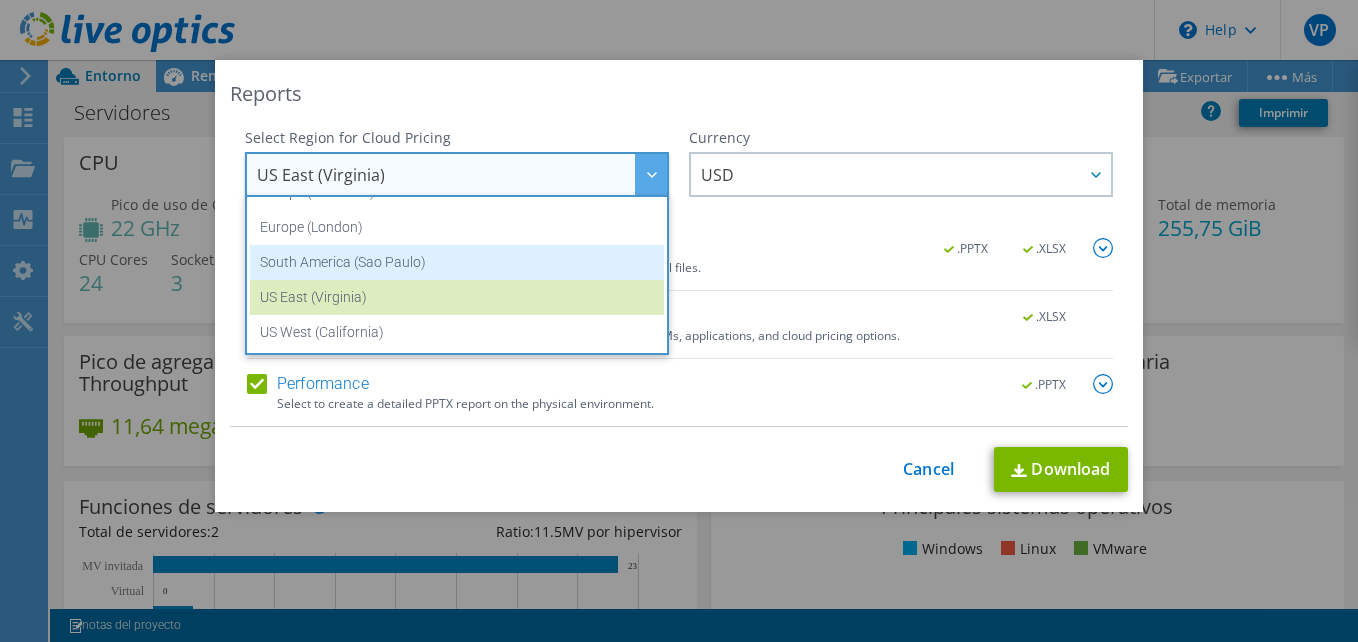 click on "South America (Sao Paulo)" at bounding box center [457, 262] 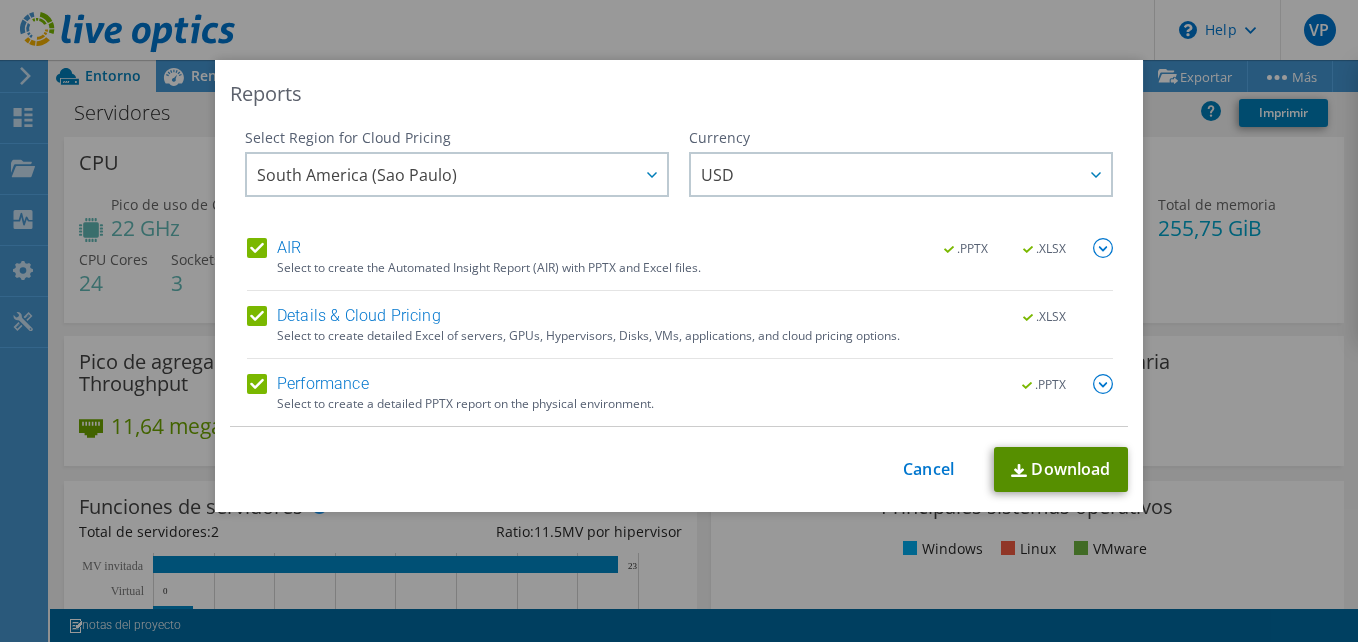click on "Download" at bounding box center [1061, 469] 